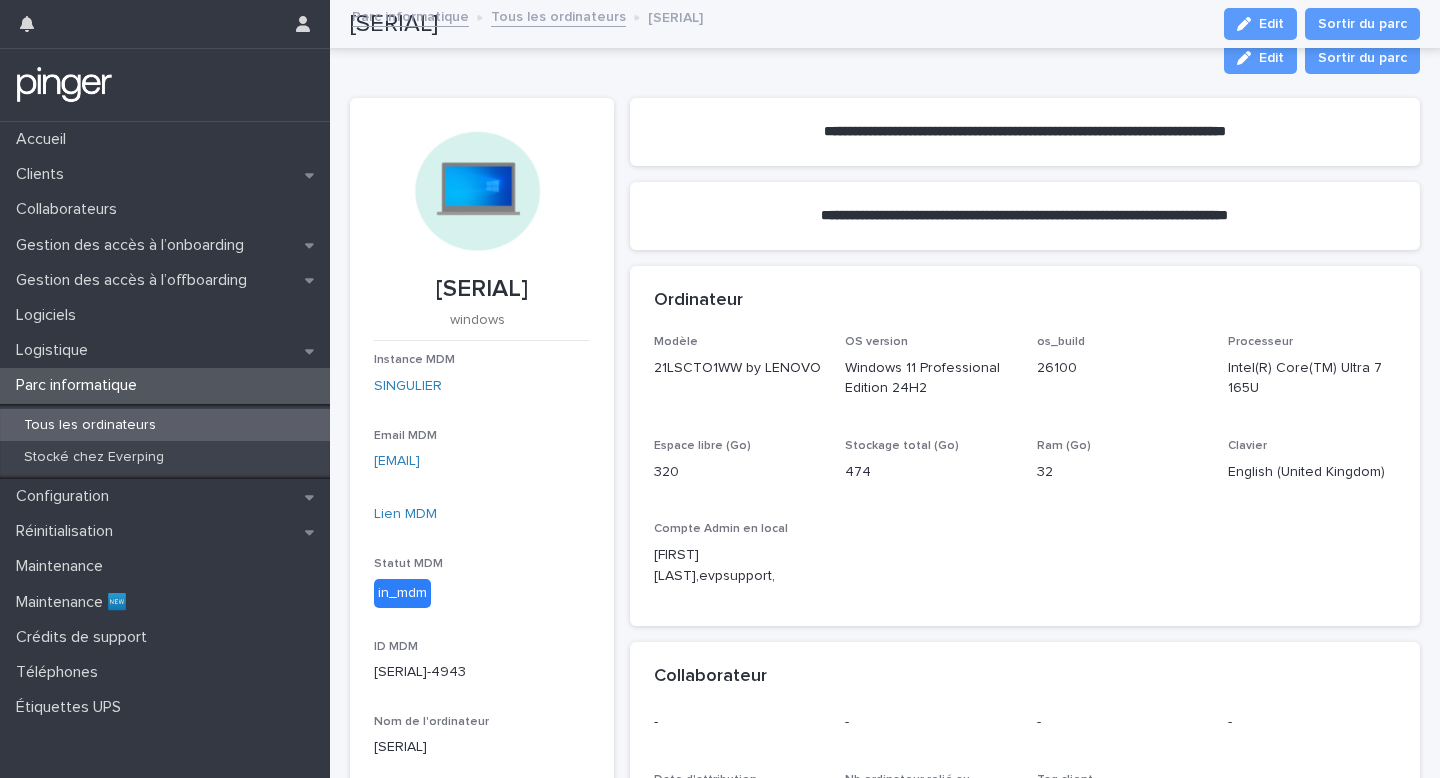 scroll, scrollTop: 0, scrollLeft: 0, axis: both 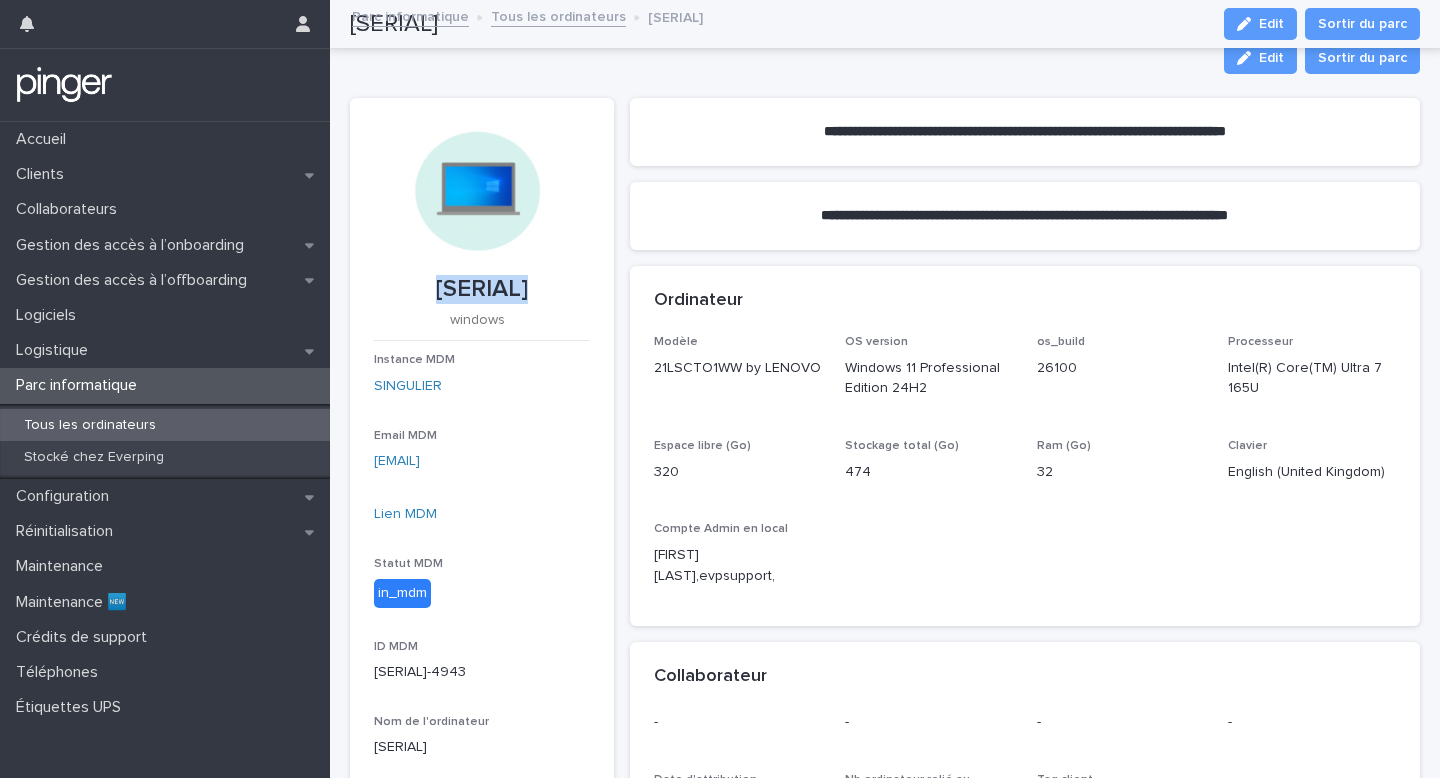 click on "Collaborateurs" at bounding box center [70, 209] 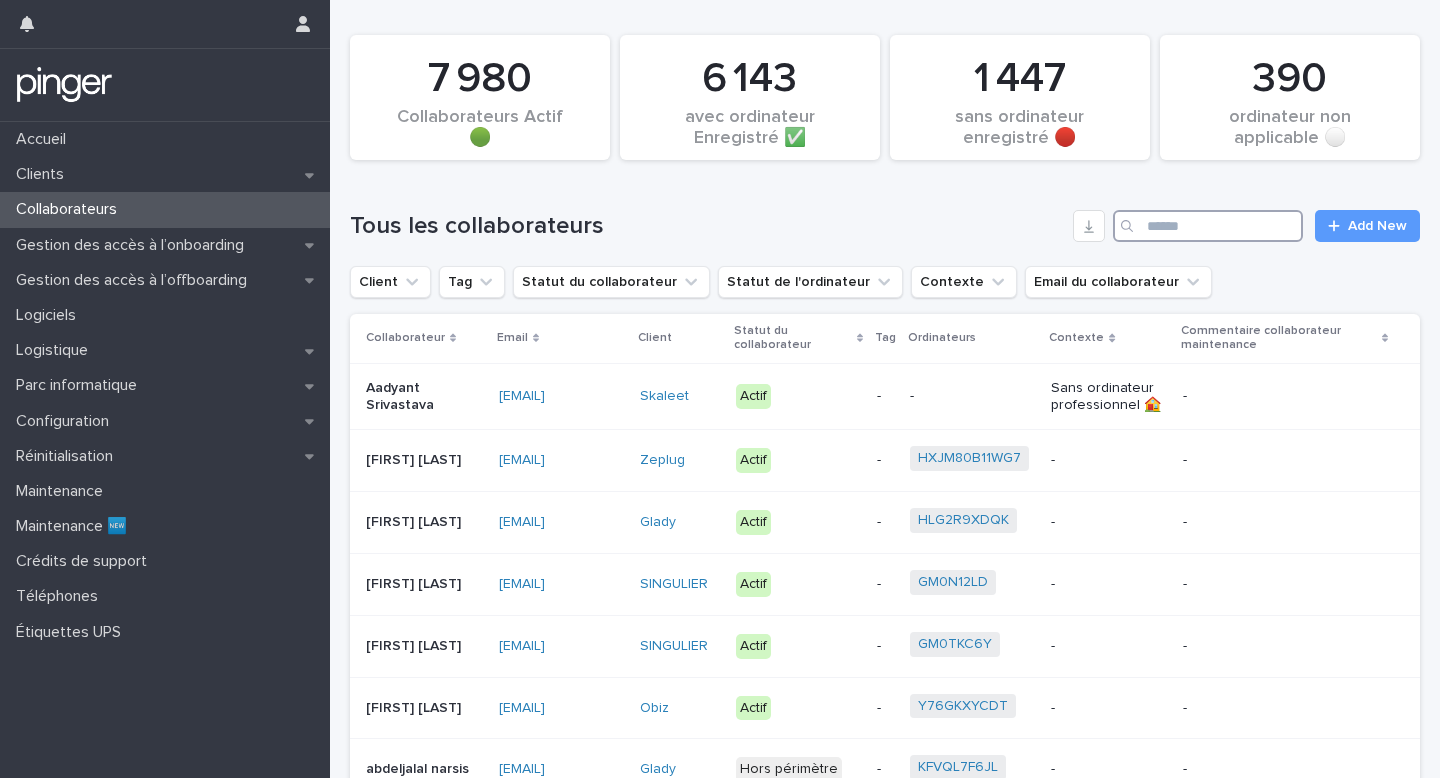 click at bounding box center [1208, 226] 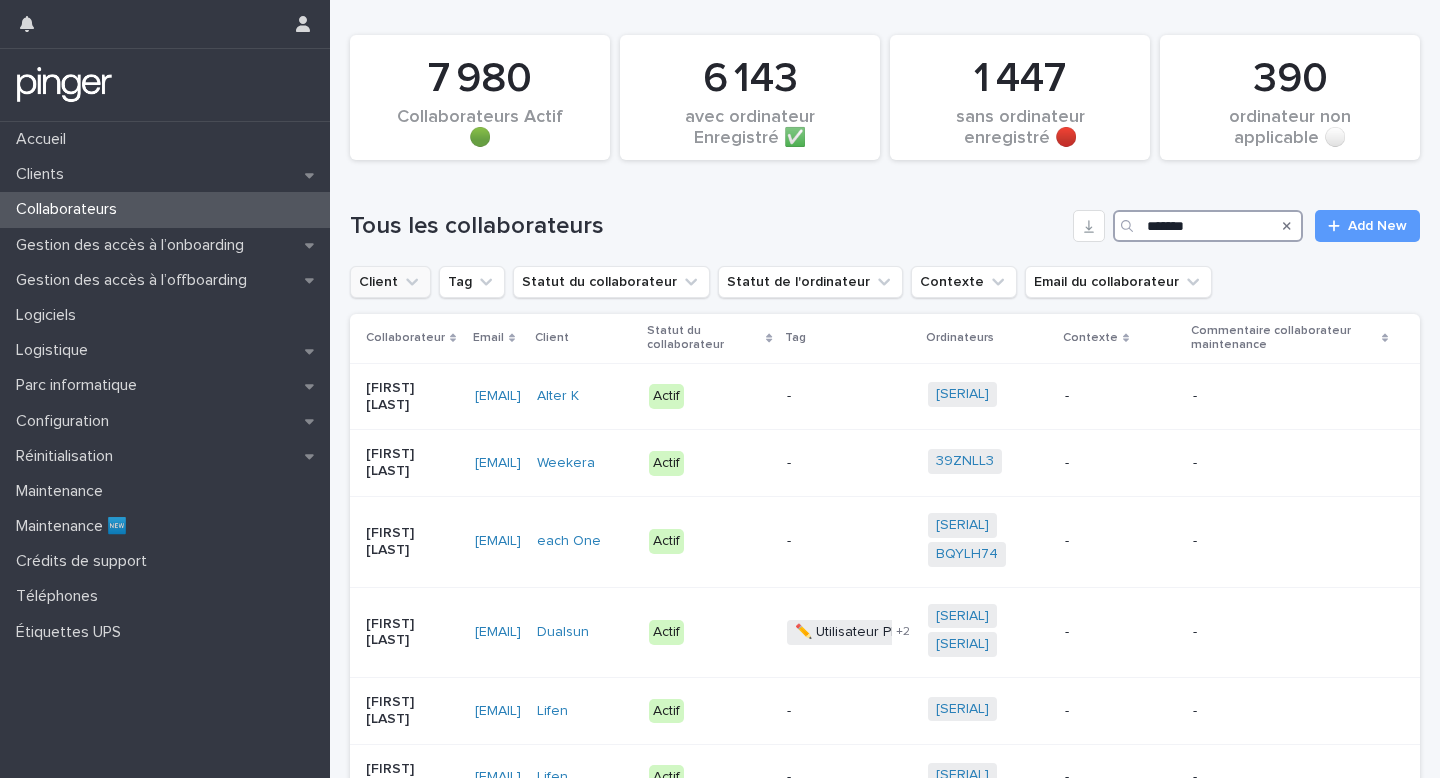 type on "*******" 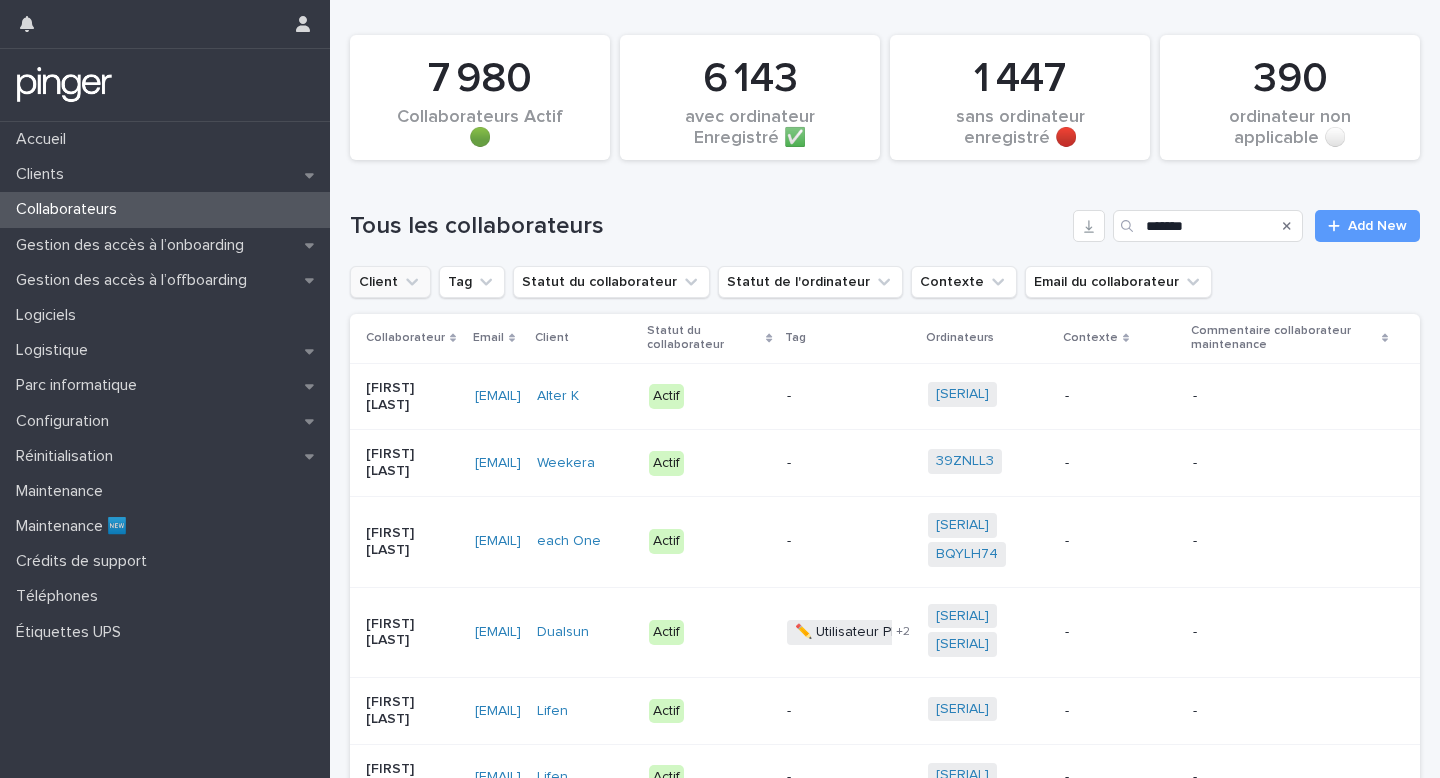 click 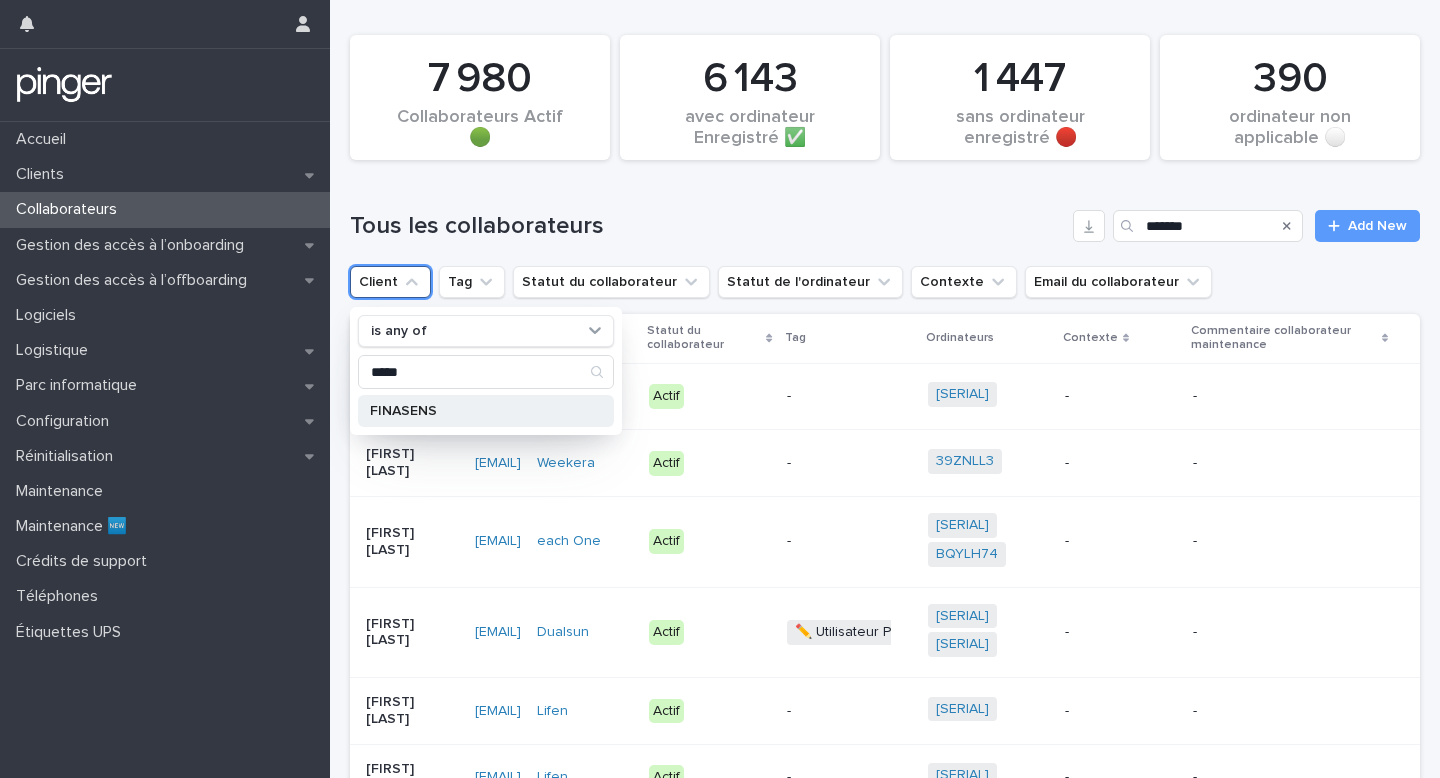 type on "*****" 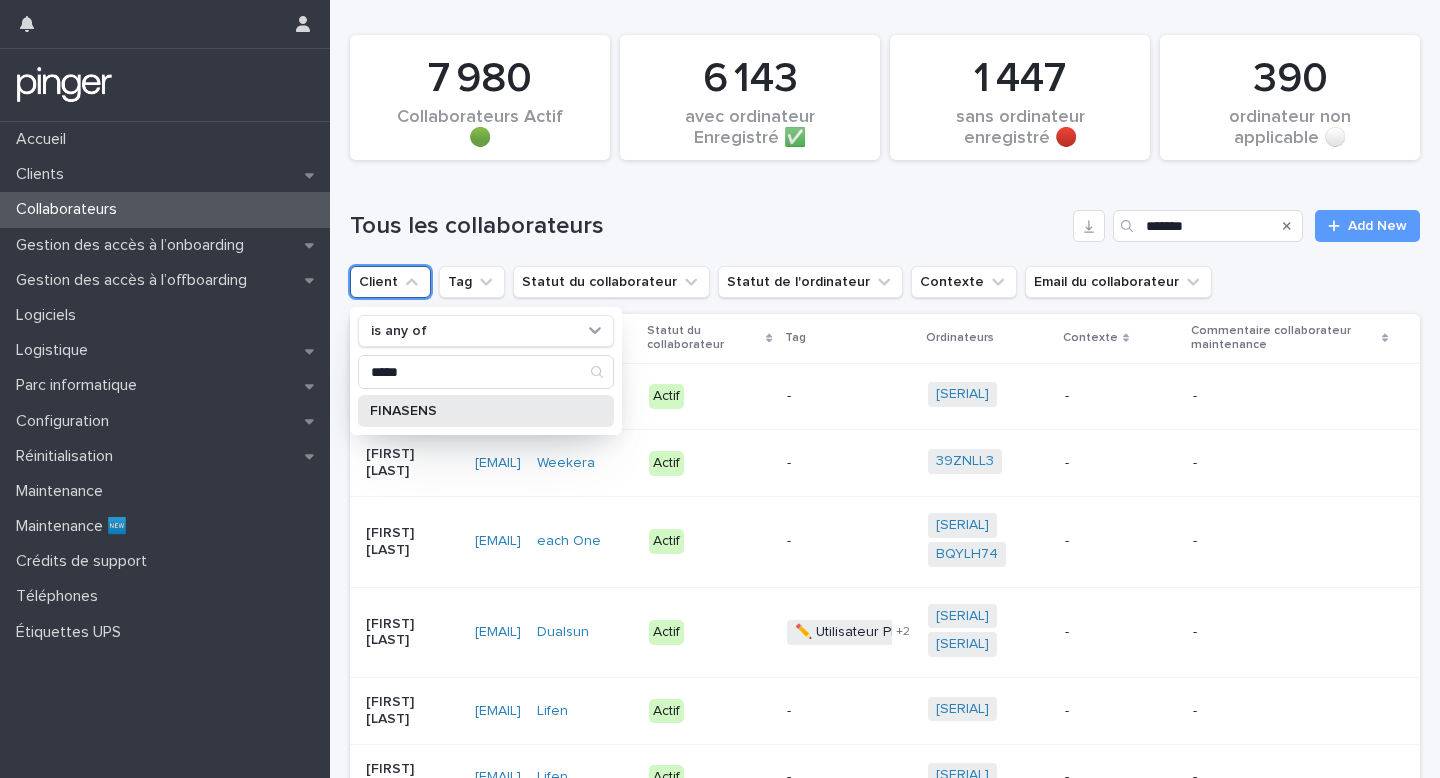 click on "FINASENS" at bounding box center [476, 411] 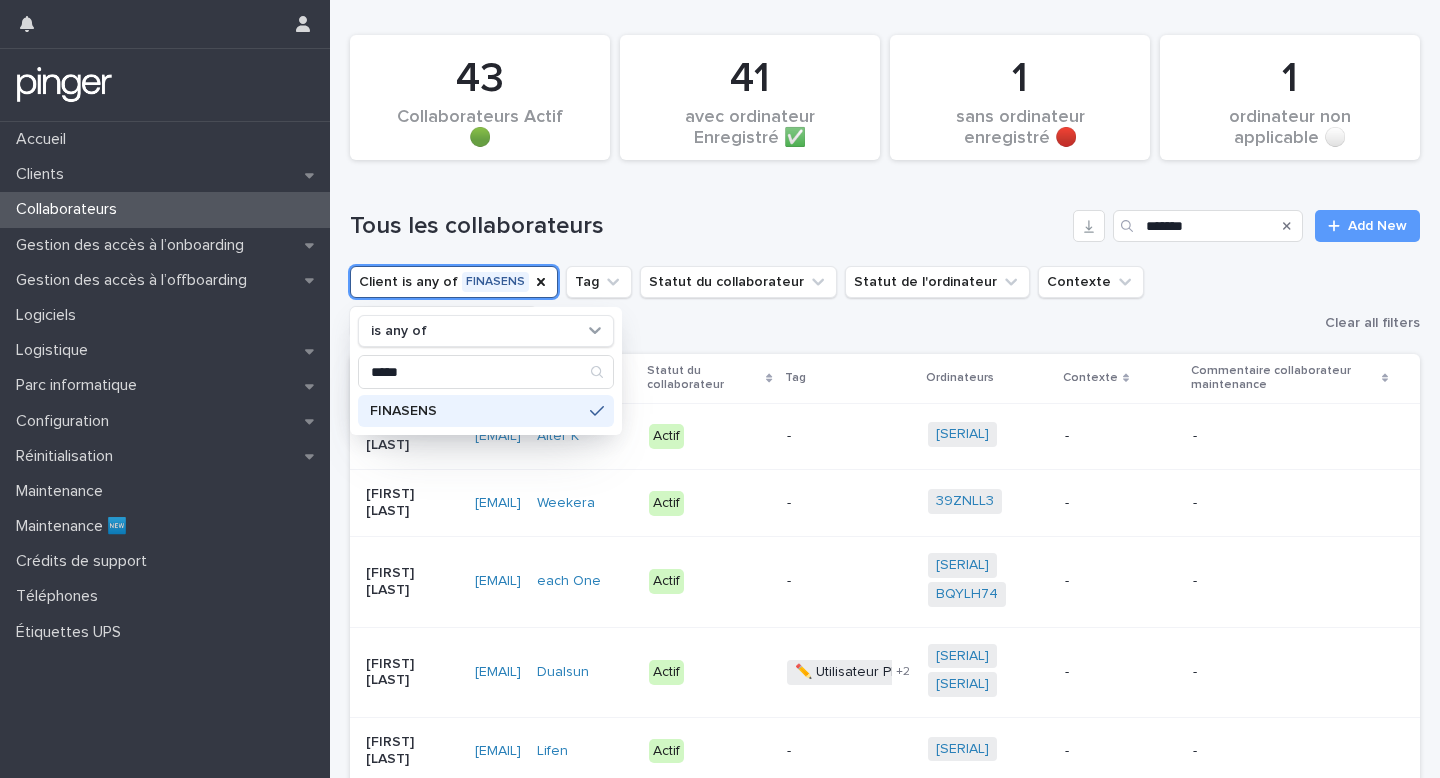 click on "Tous les collaborateurs ******* Add New" at bounding box center (885, 218) 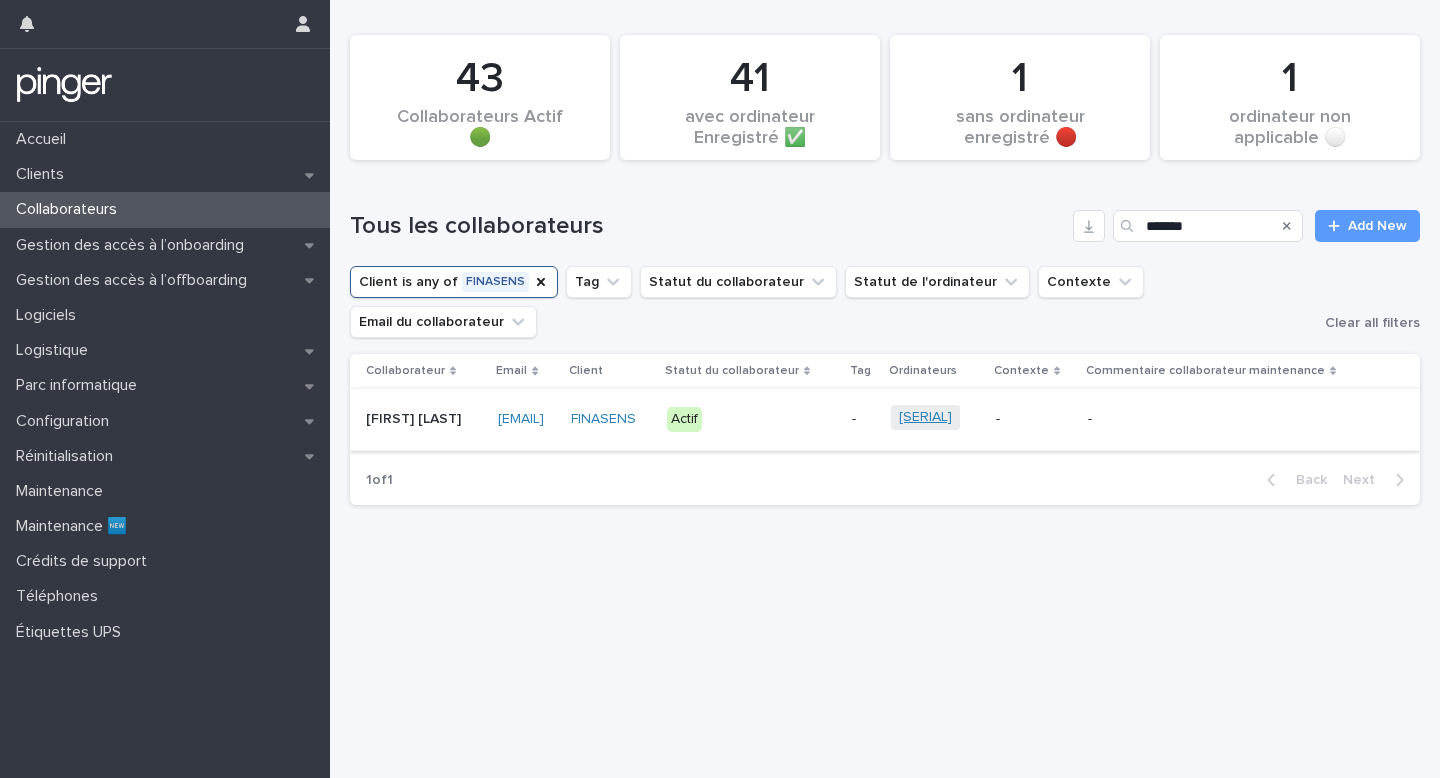 click on "[SERIAL]" at bounding box center [925, 417] 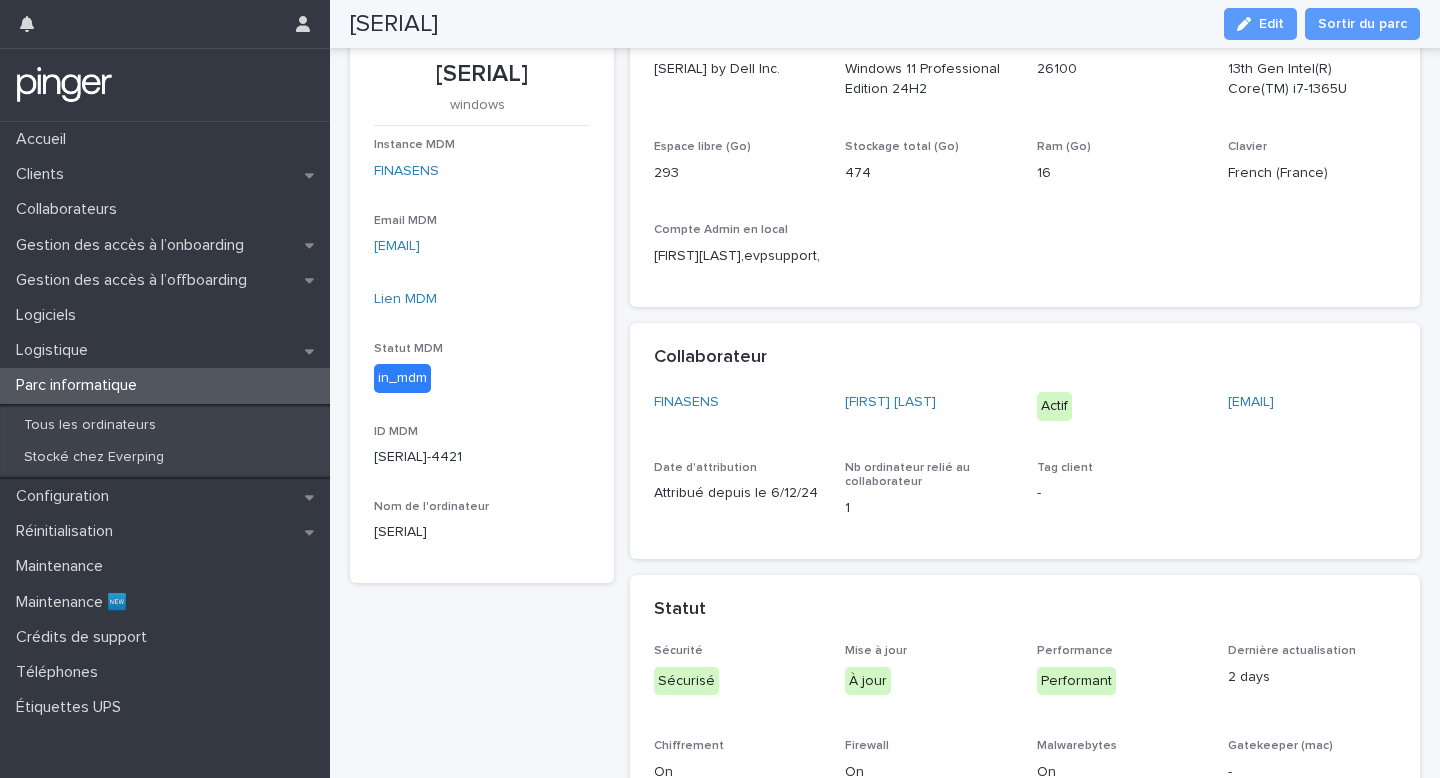 scroll, scrollTop: 221, scrollLeft: 0, axis: vertical 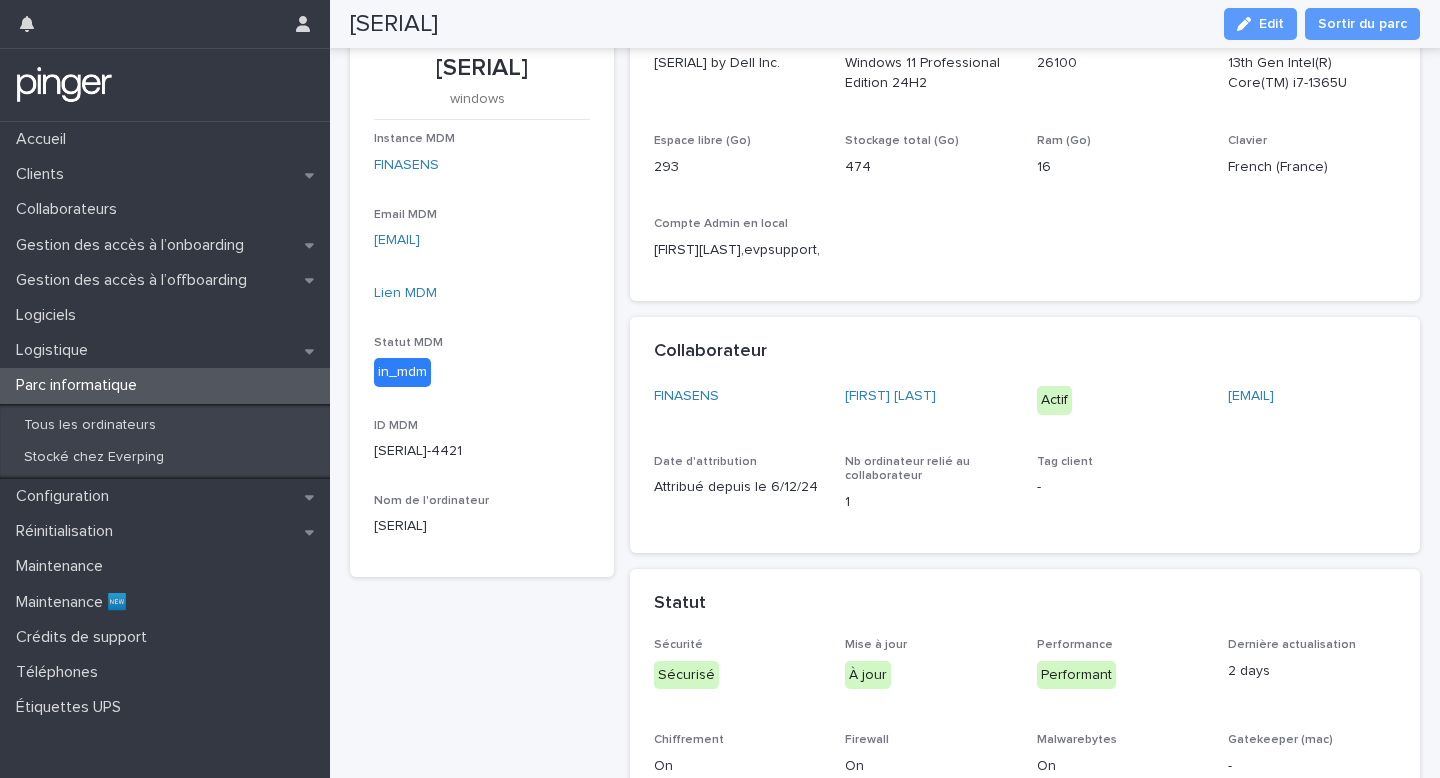 click on "Parc informatique" at bounding box center (165, 385) 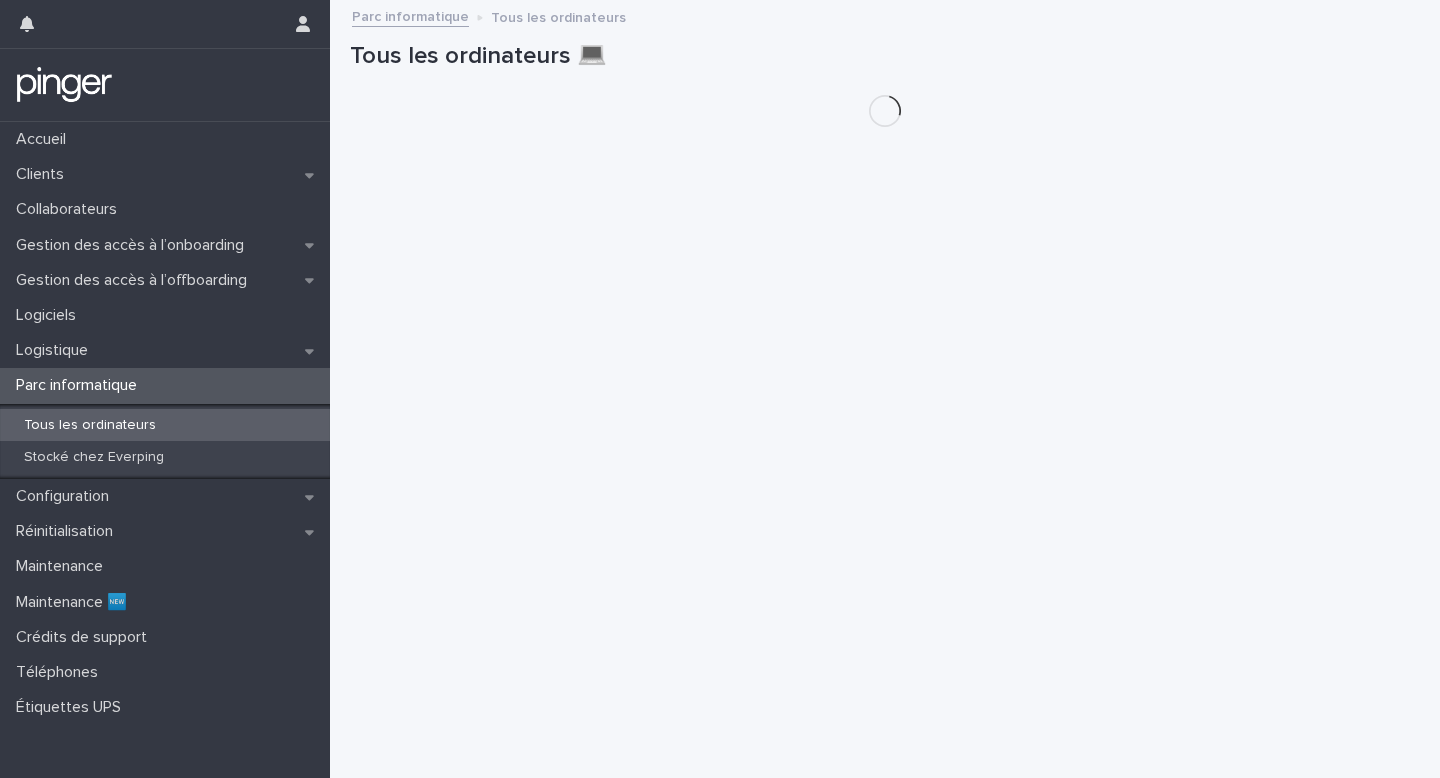 scroll, scrollTop: 0, scrollLeft: 0, axis: both 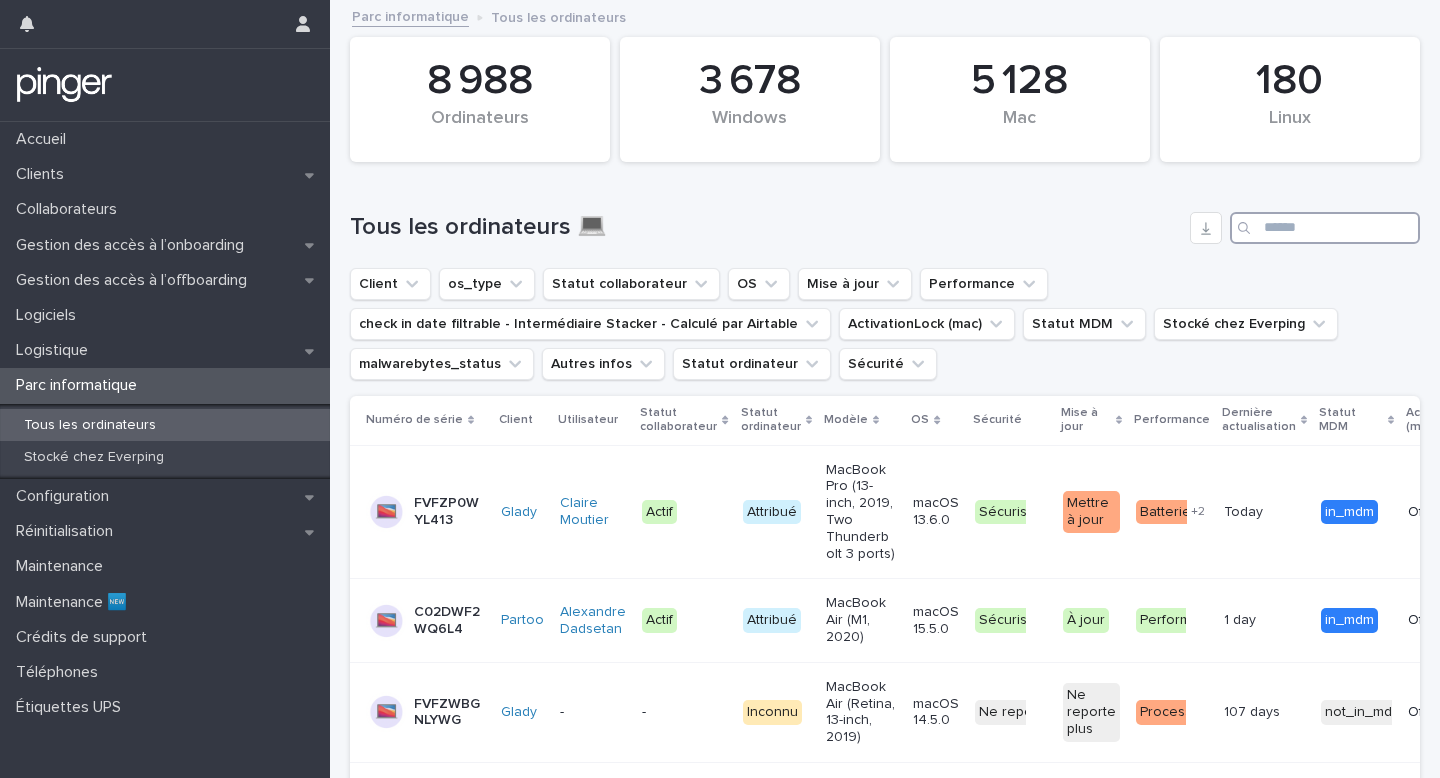 click at bounding box center (1325, 228) 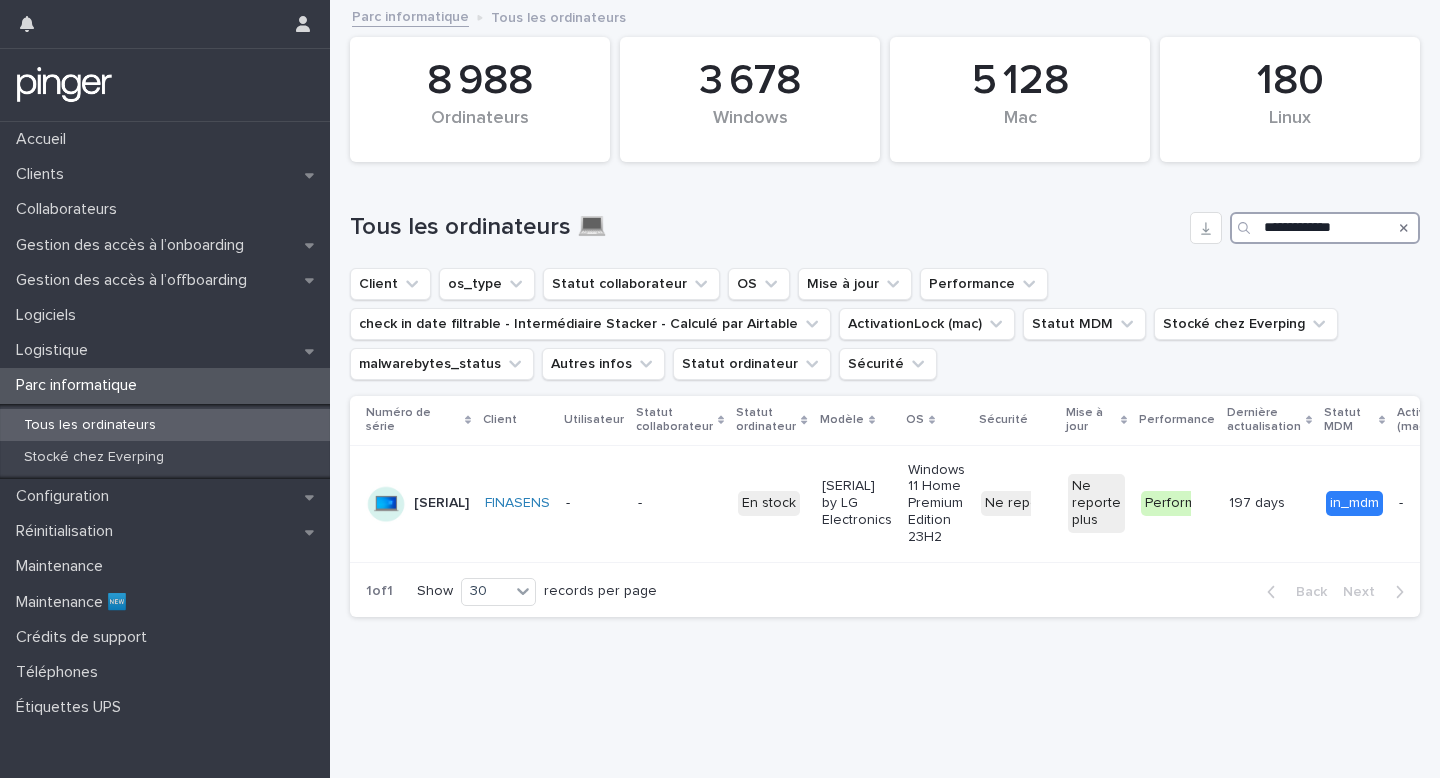 type on "**********" 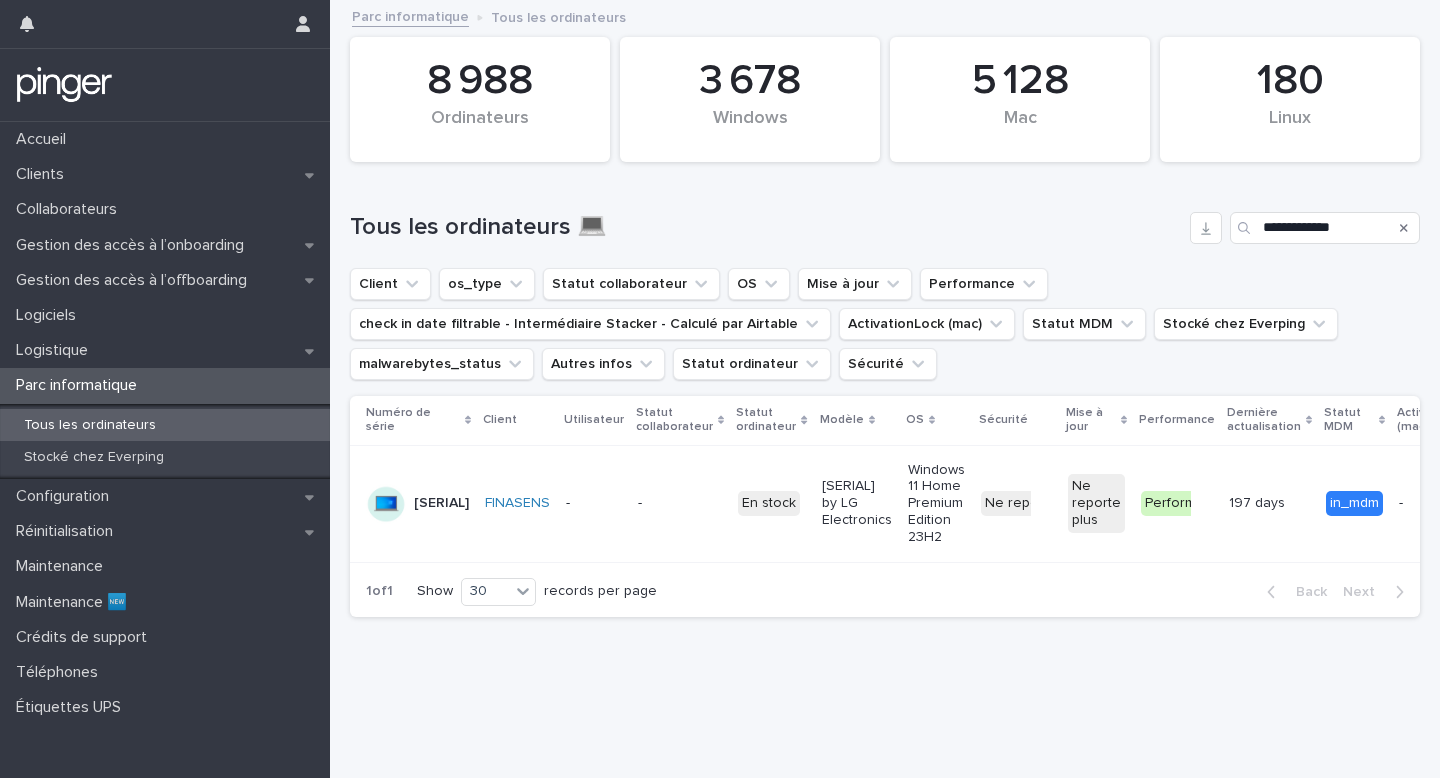 click on "Windows 11 Home Premium Edition 23H2" at bounding box center [936, 504] 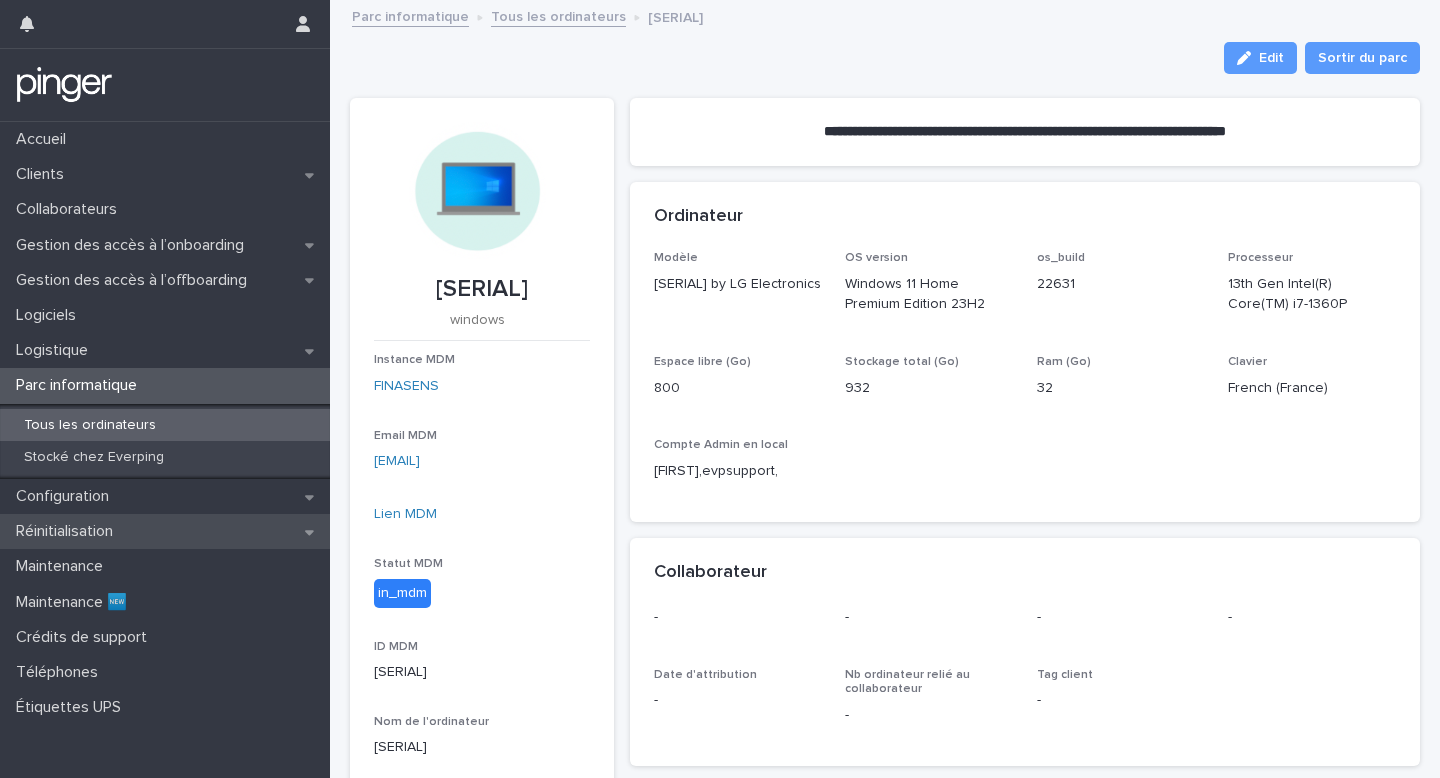 click on "Réinitialisation" at bounding box center [165, 531] 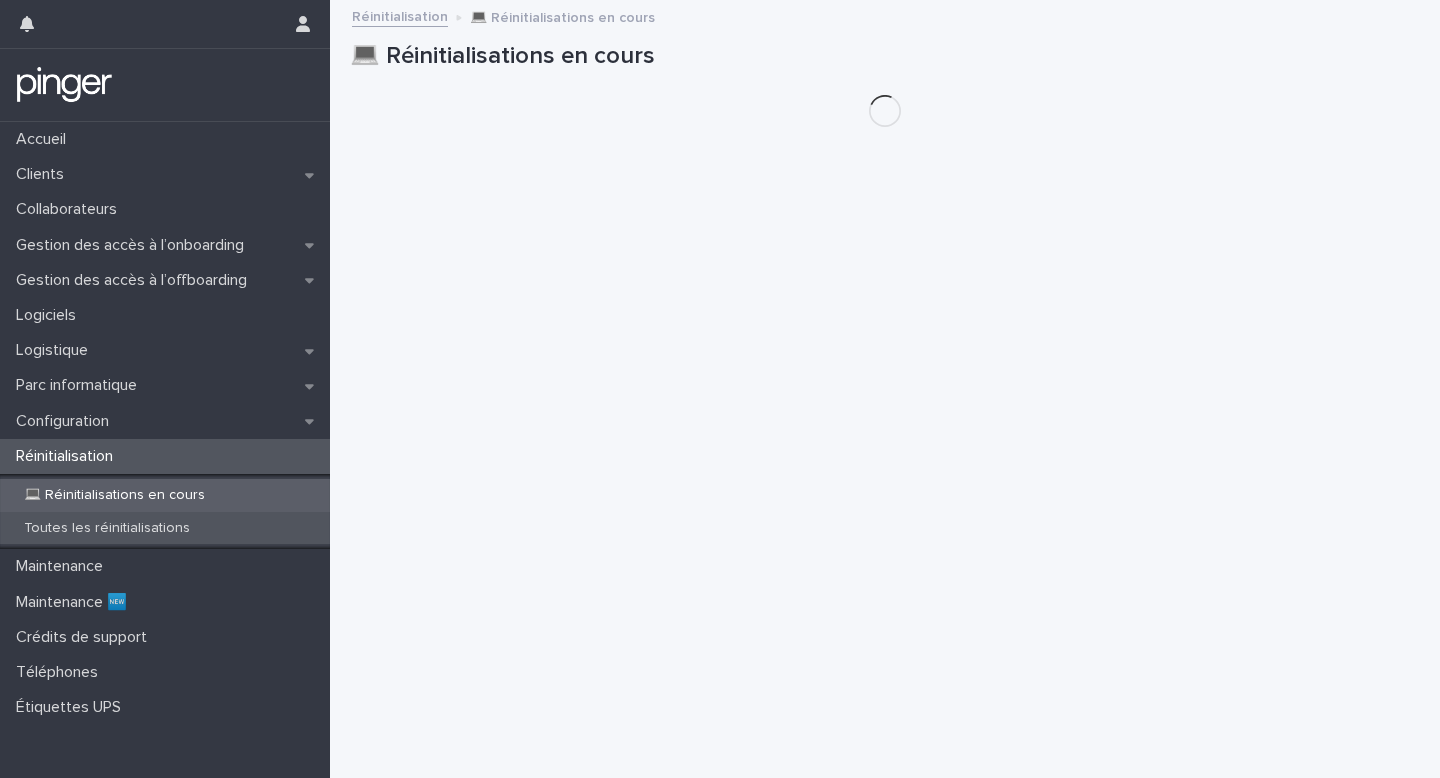 click on "Toutes les réinitialisations" at bounding box center [165, 528] 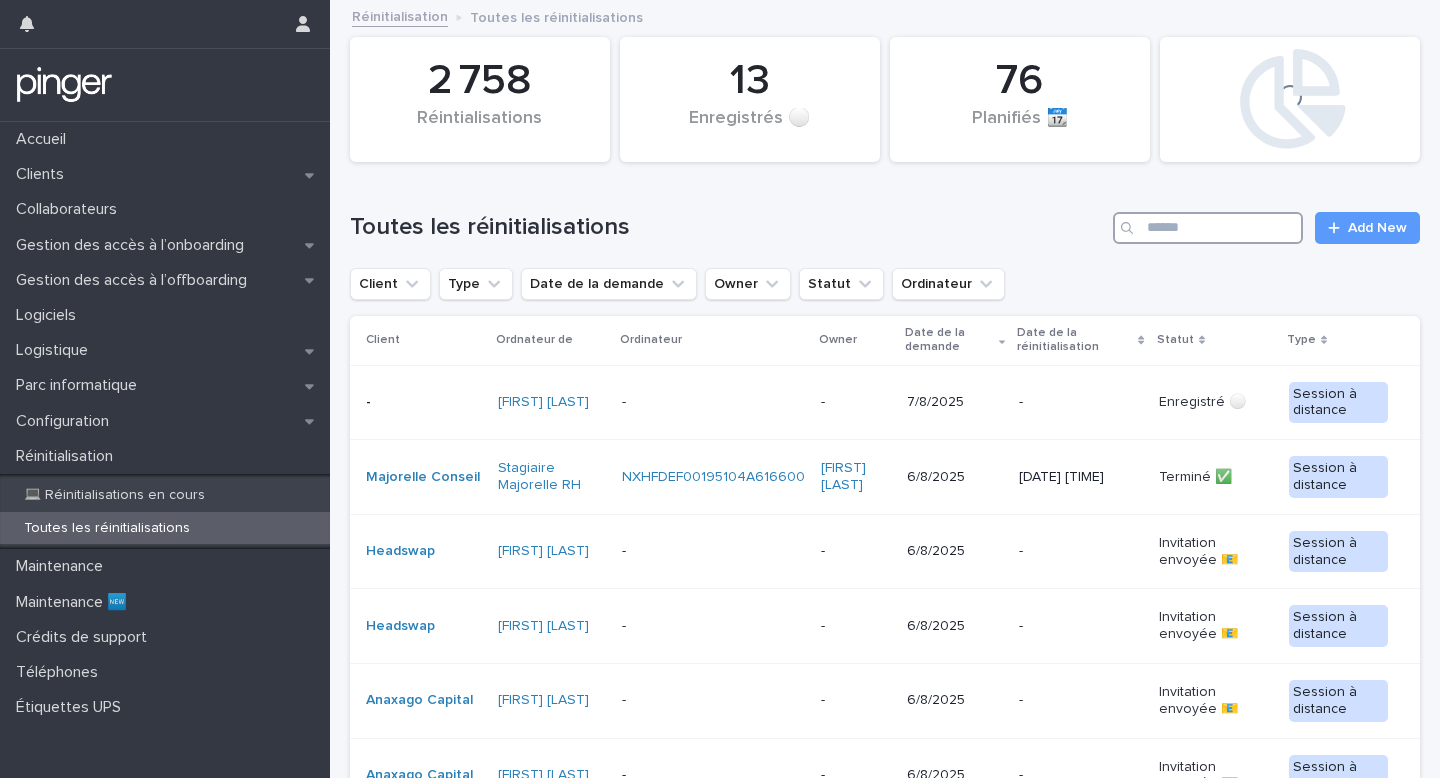 click at bounding box center [1208, 228] 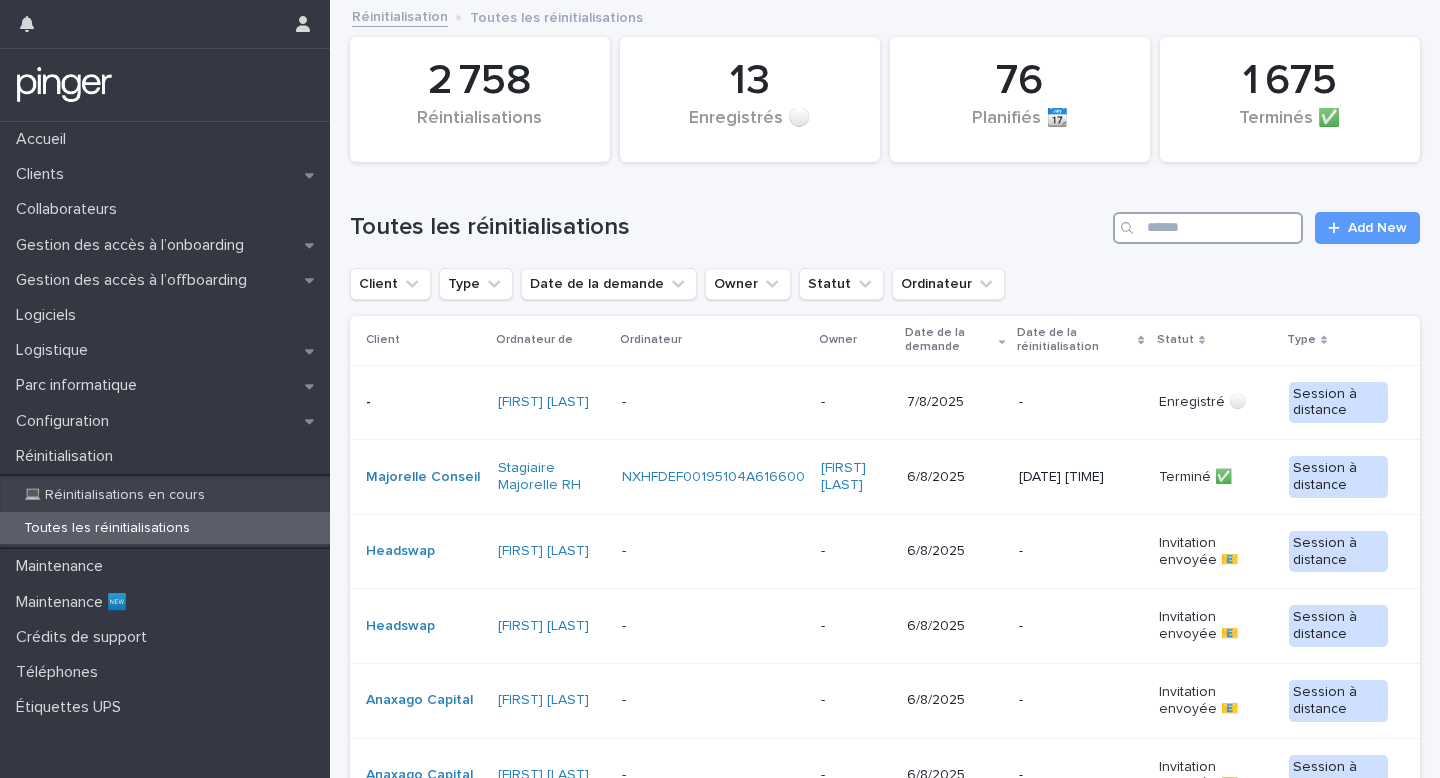 paste on "**********" 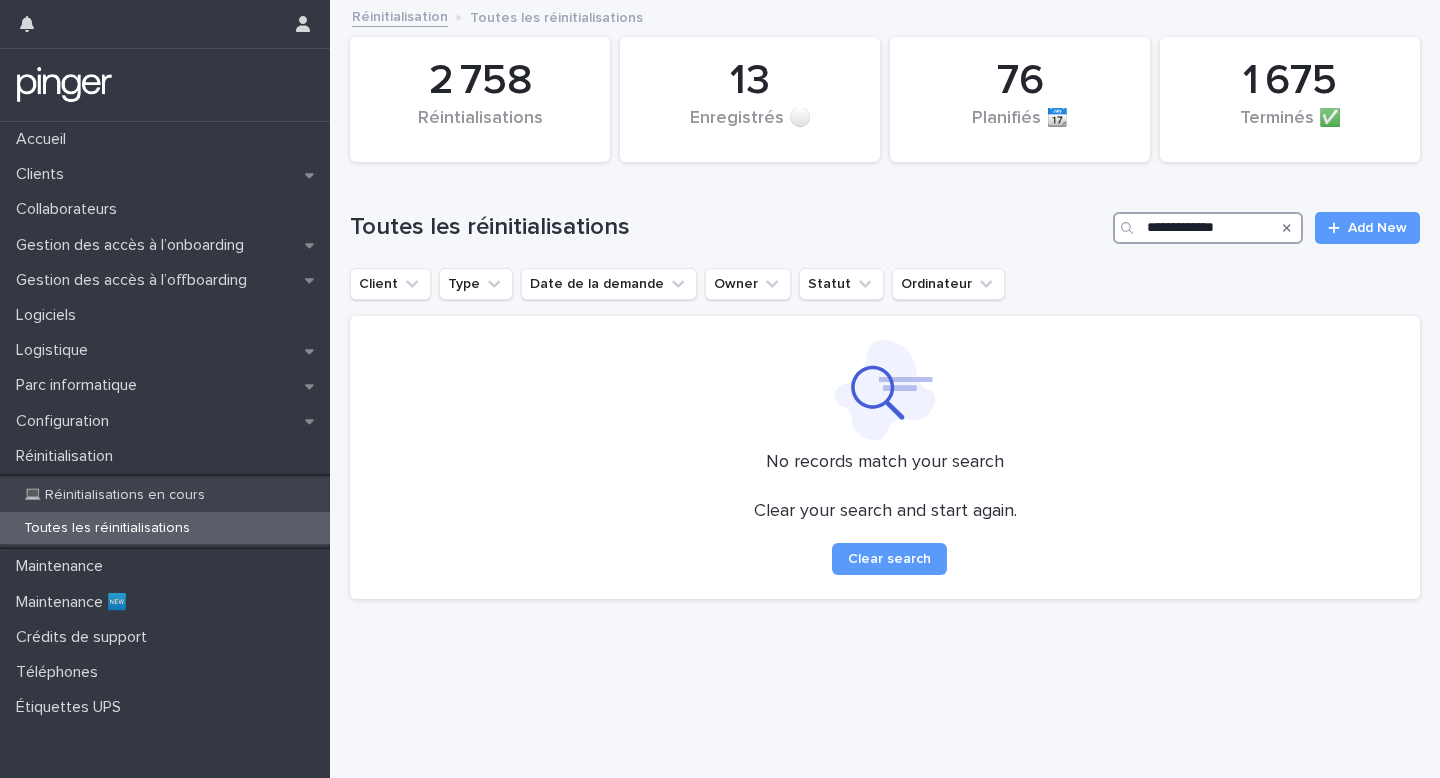 click on "**********" at bounding box center (1208, 228) 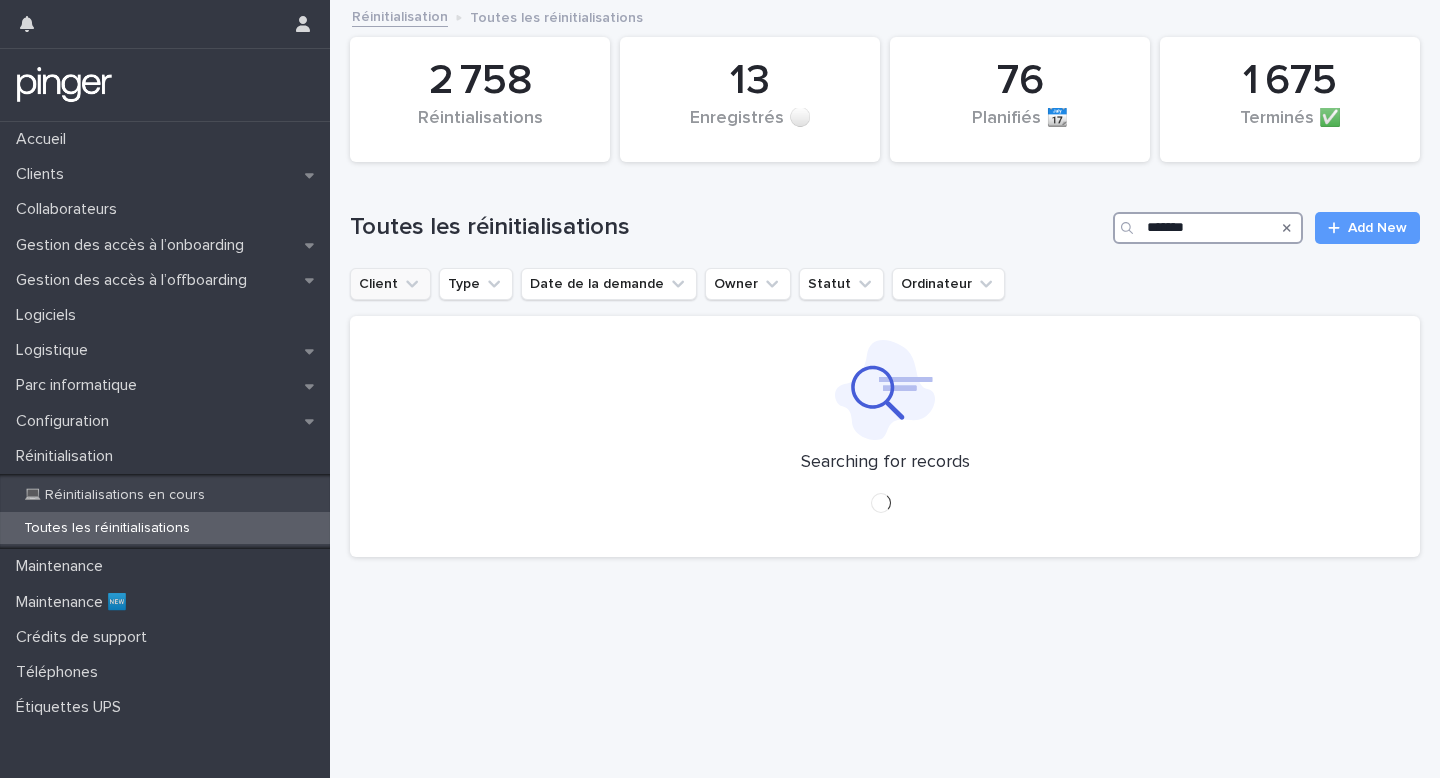 type on "*******" 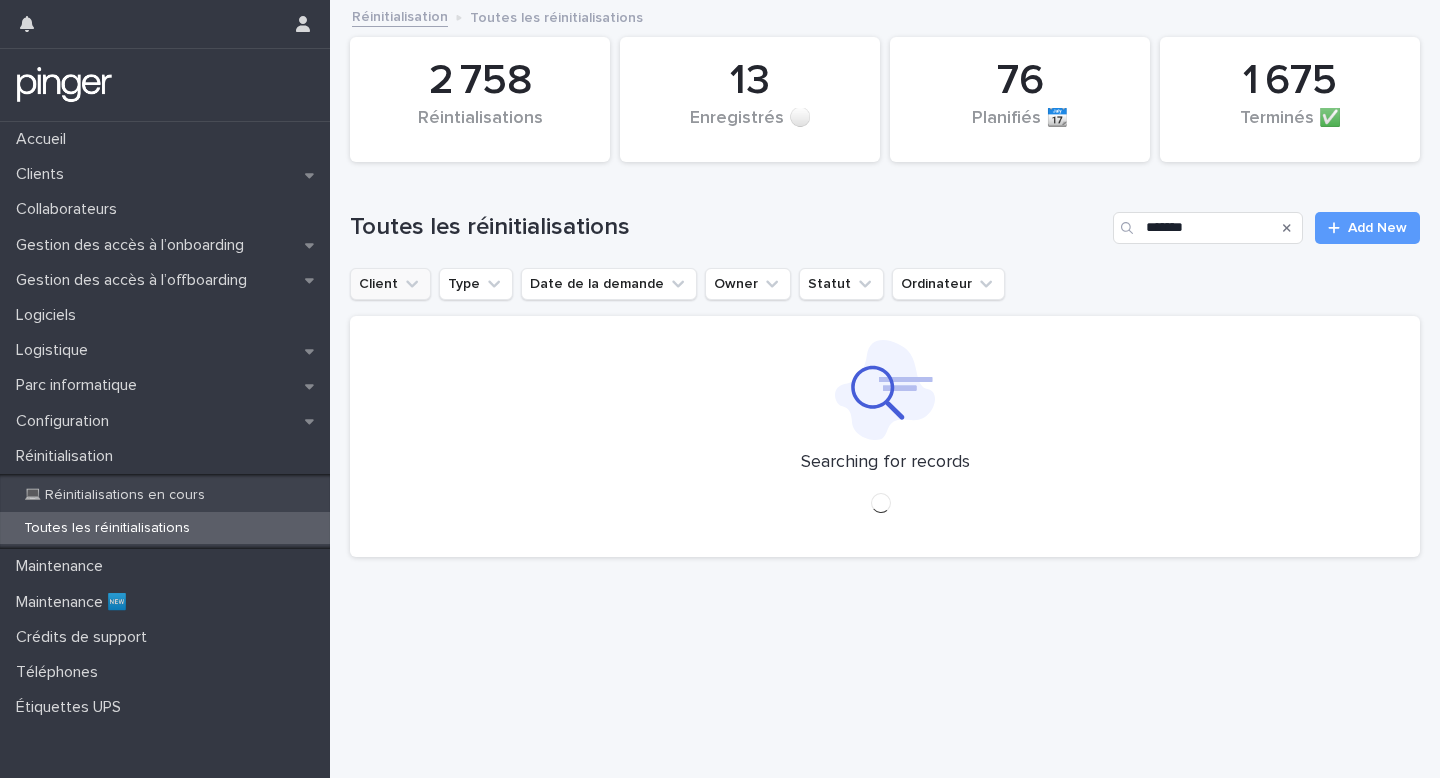 click on "Client" at bounding box center [390, 284] 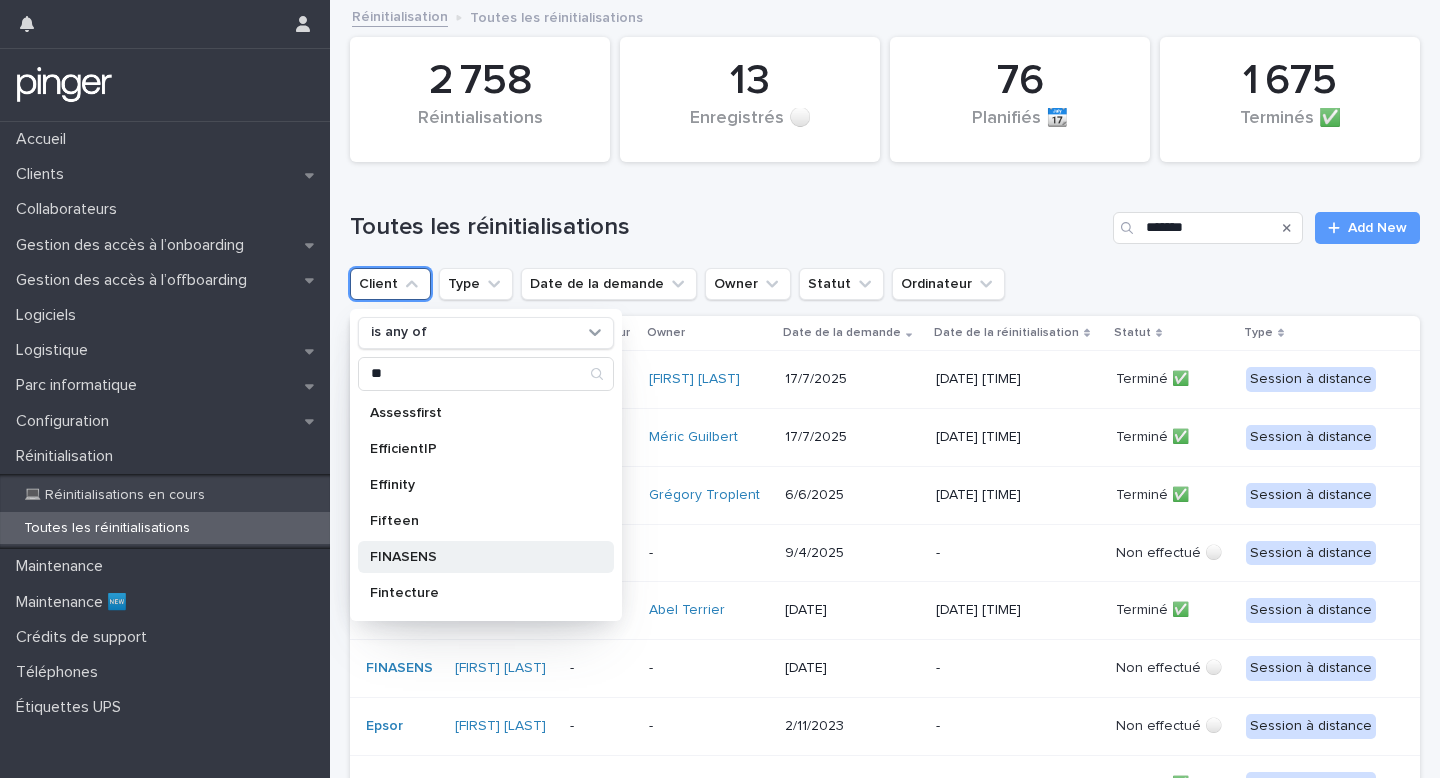 type on "**" 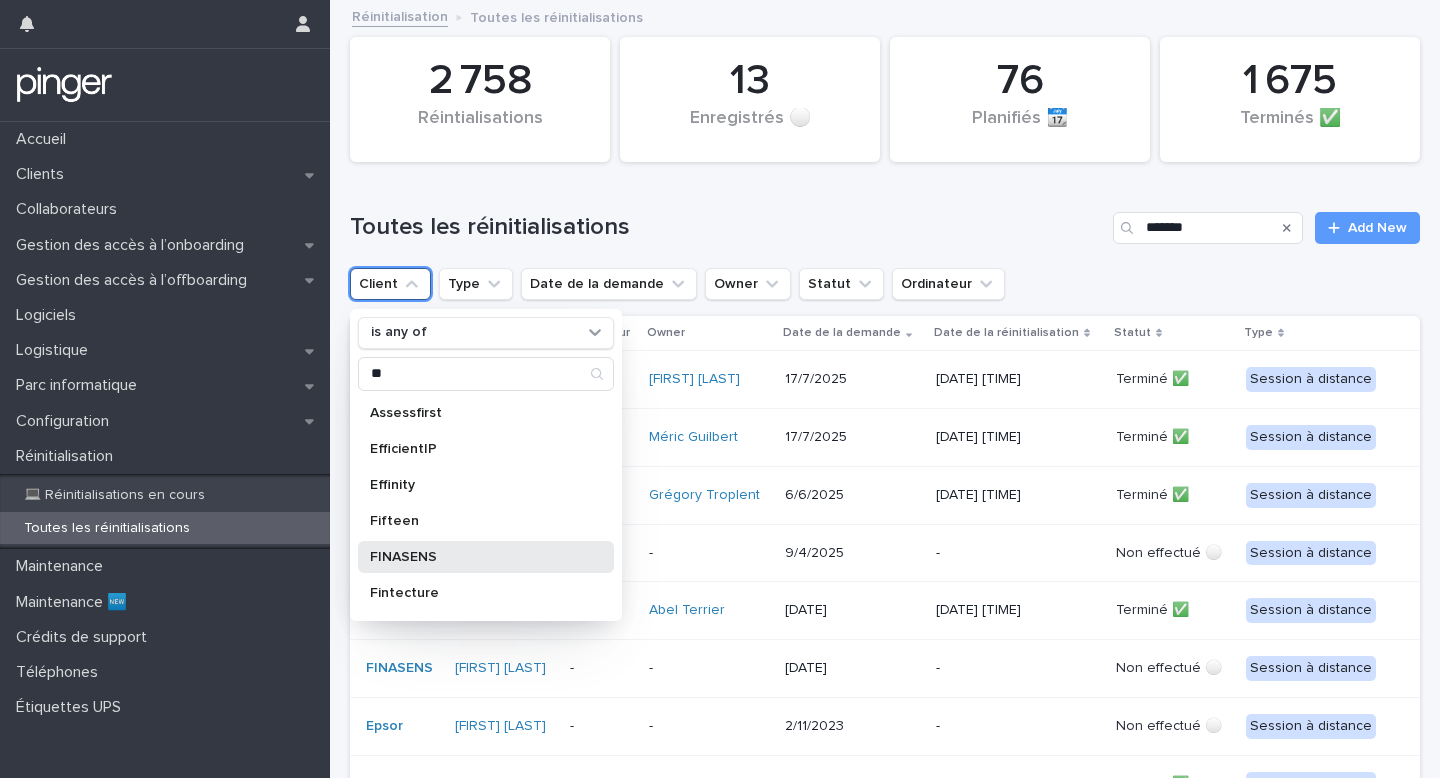 click on "FINASENS" at bounding box center (476, 557) 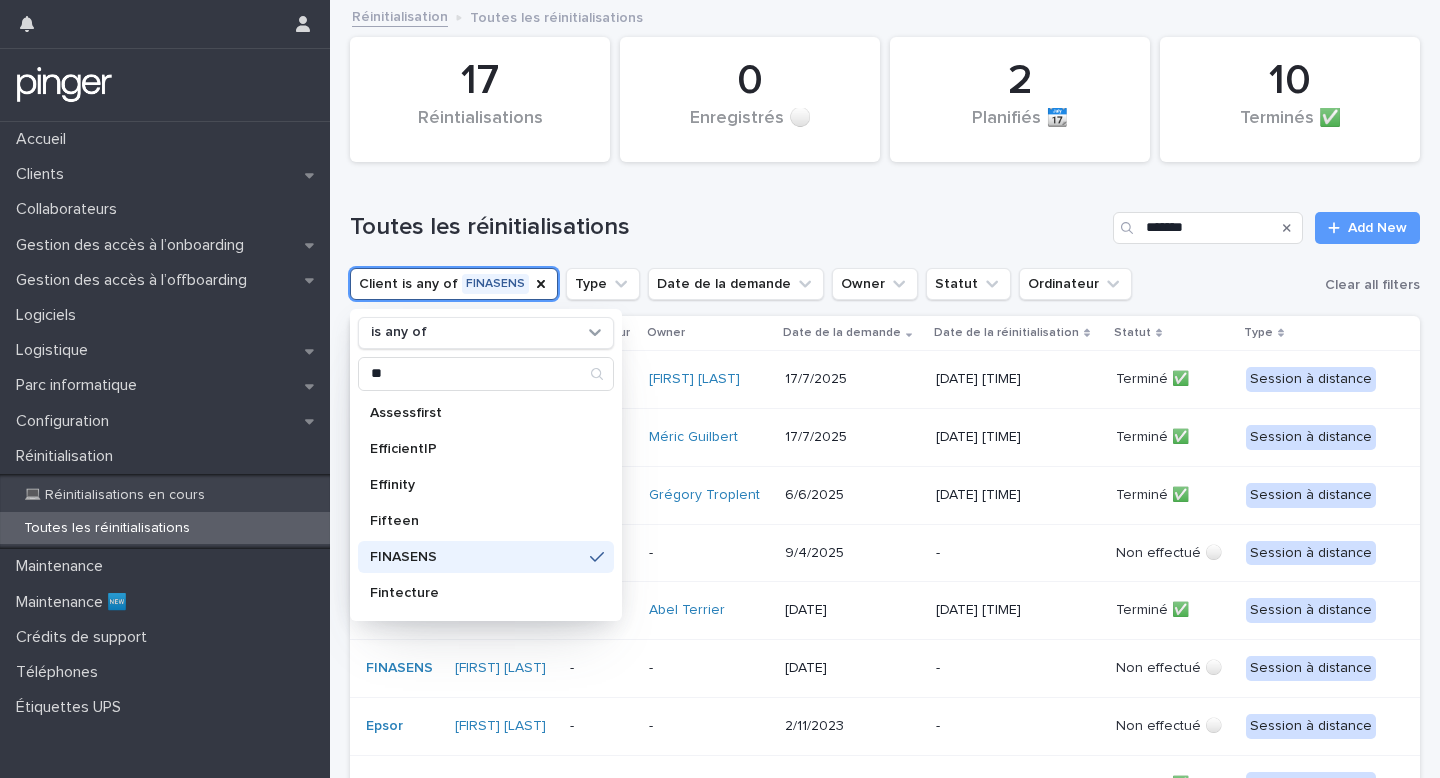 click on "Toutes les réinitialisations ******* Add New" at bounding box center [885, 220] 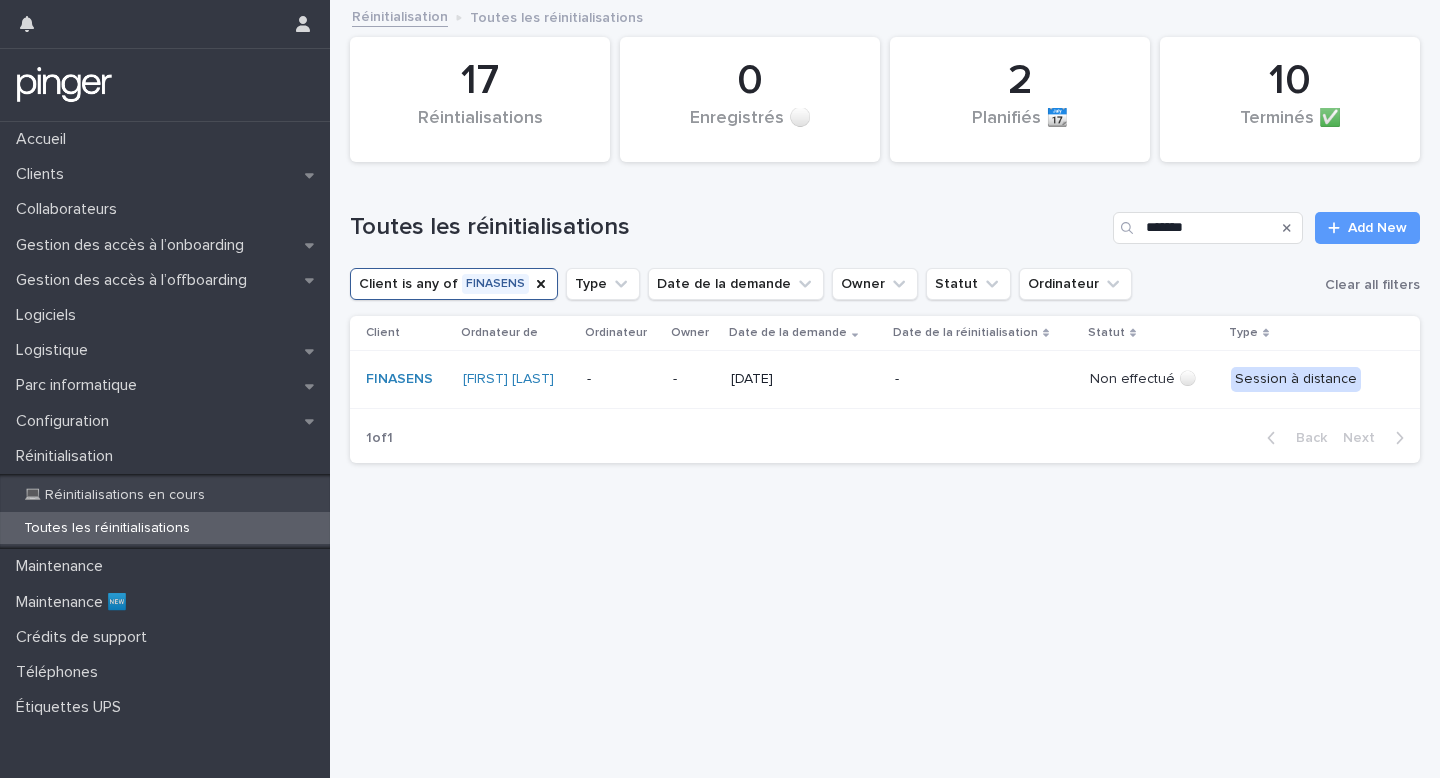 click on "[DATE]" at bounding box center (805, 379) 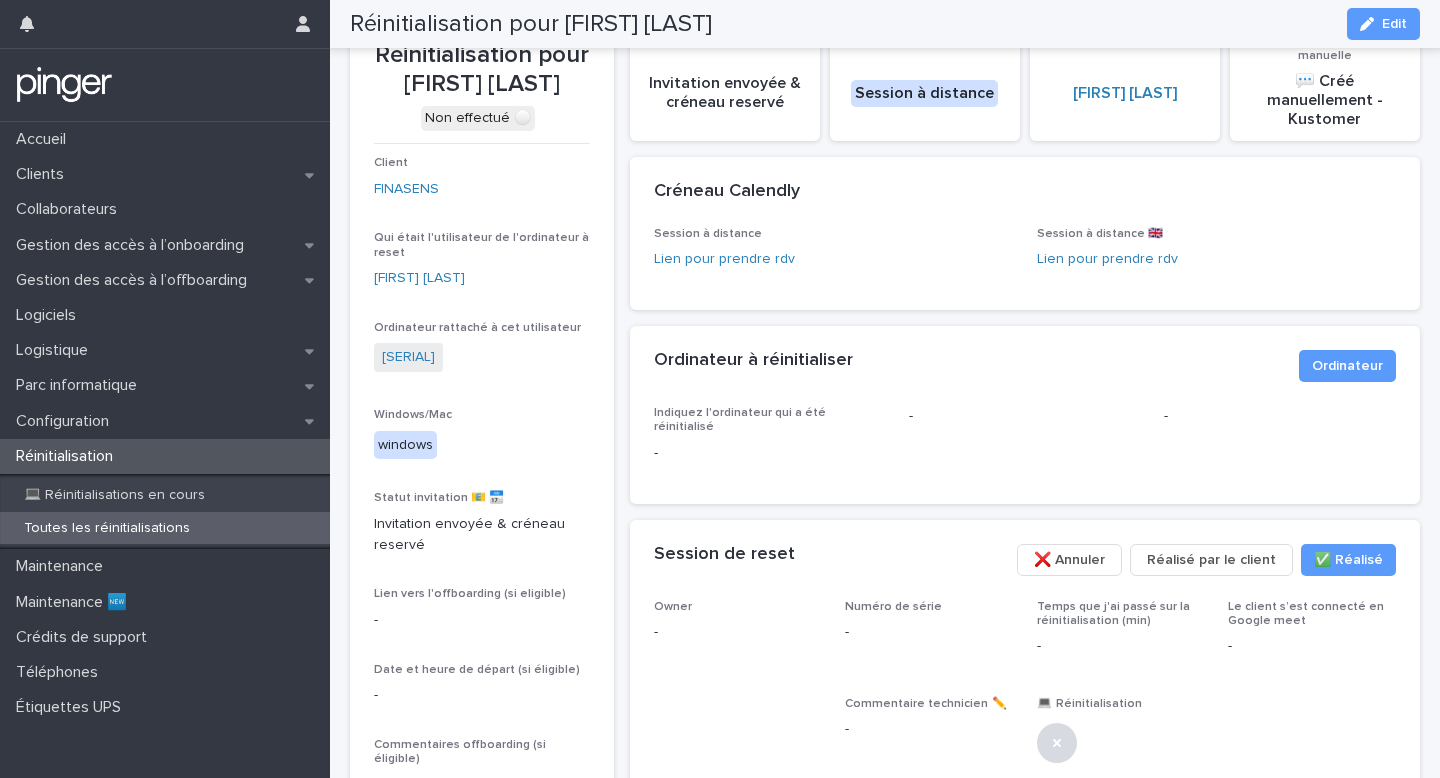scroll, scrollTop: 0, scrollLeft: 0, axis: both 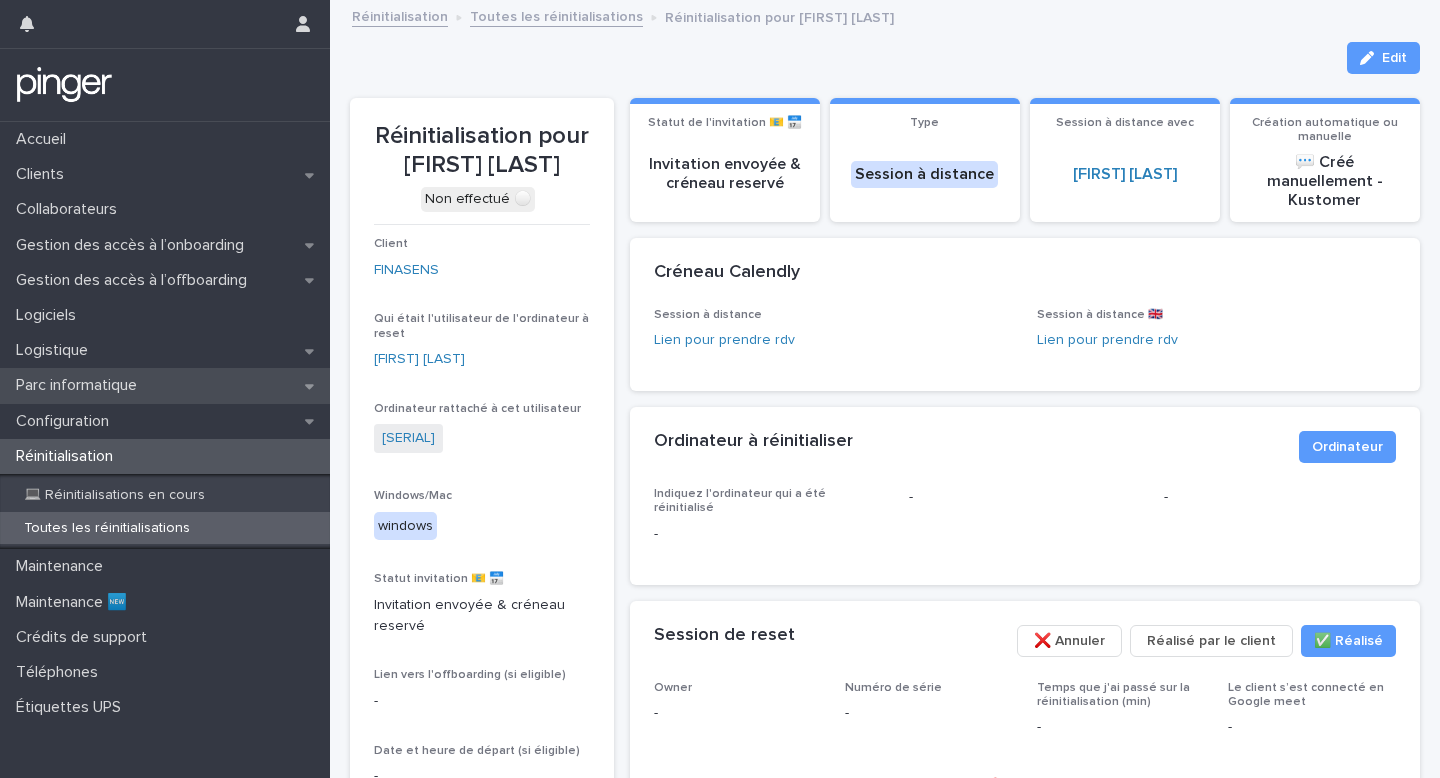 click on "Parc informatique" at bounding box center (80, 385) 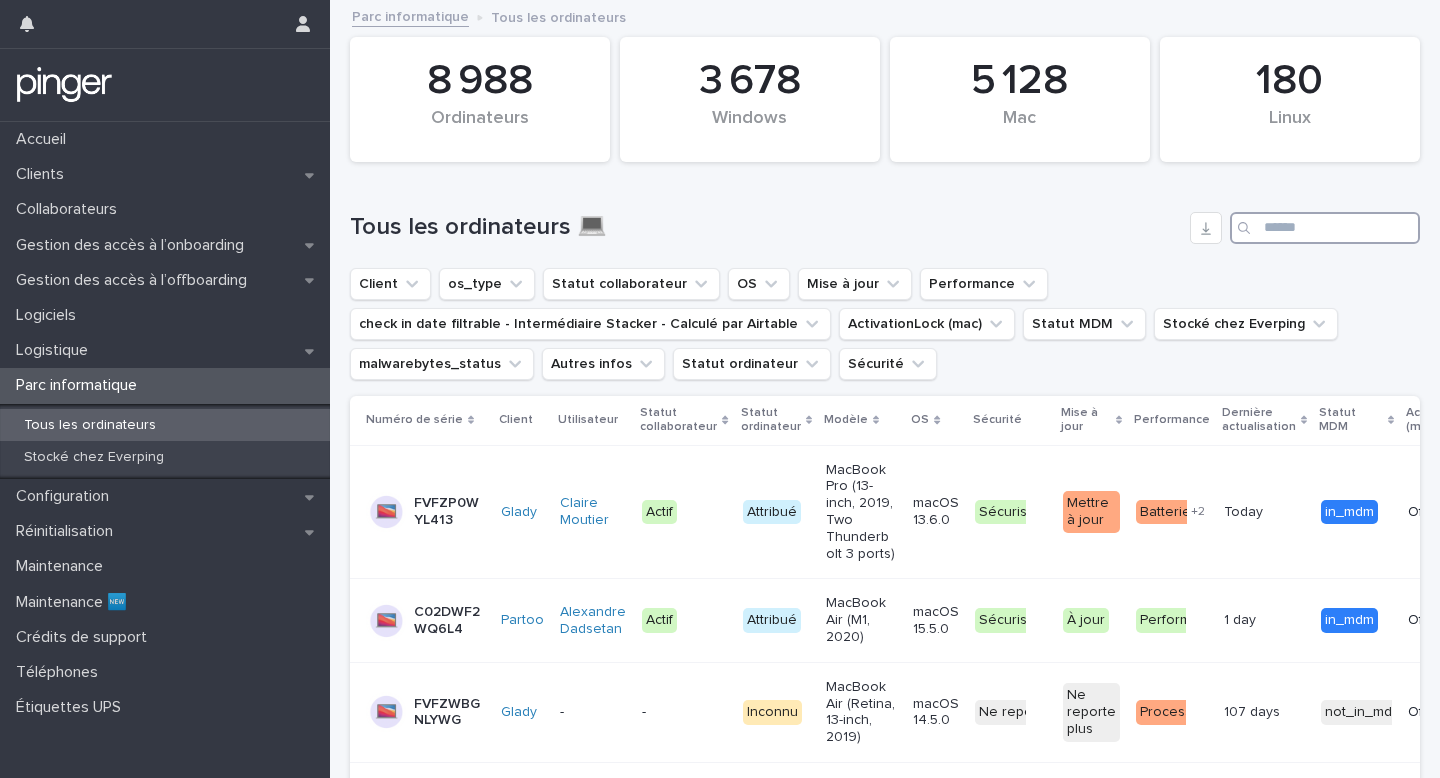 click at bounding box center (1325, 228) 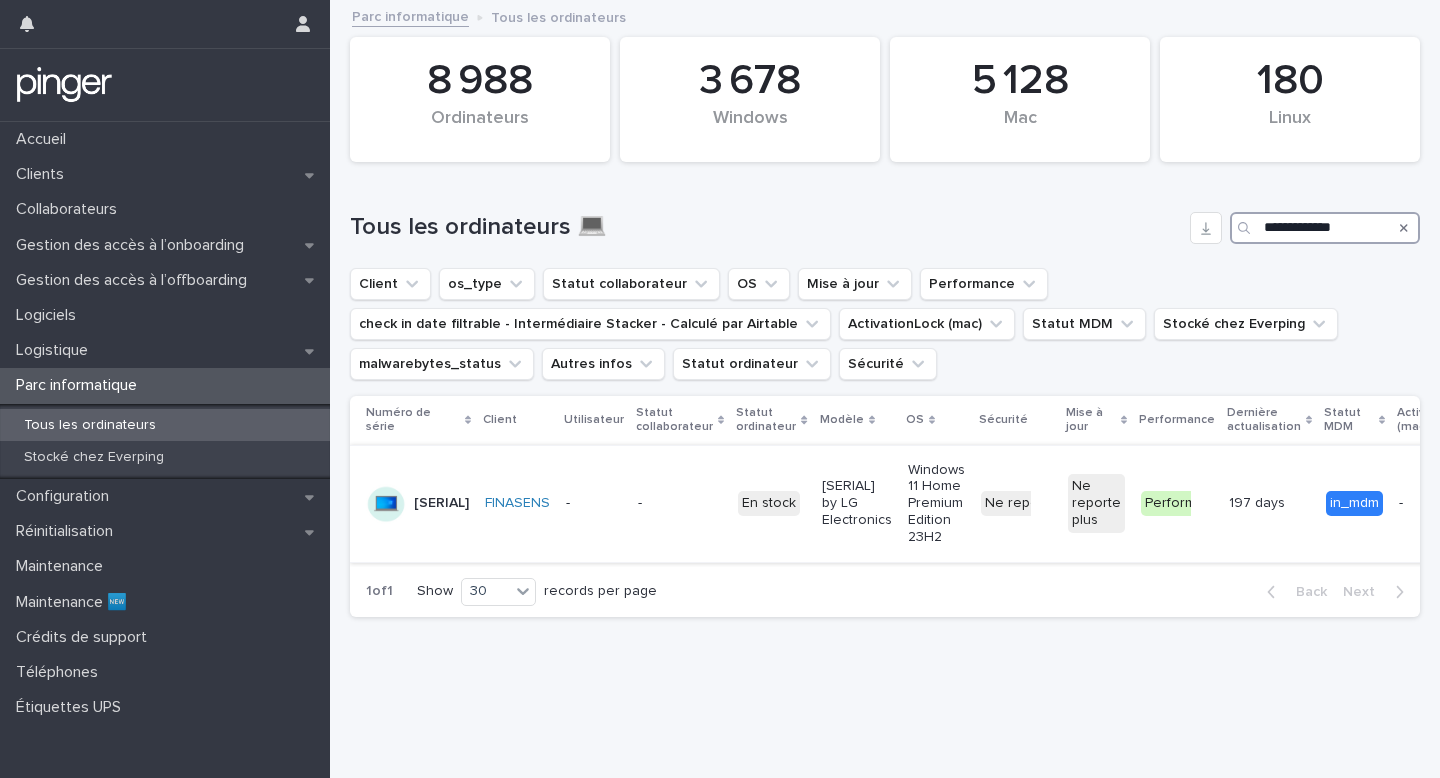 type on "**********" 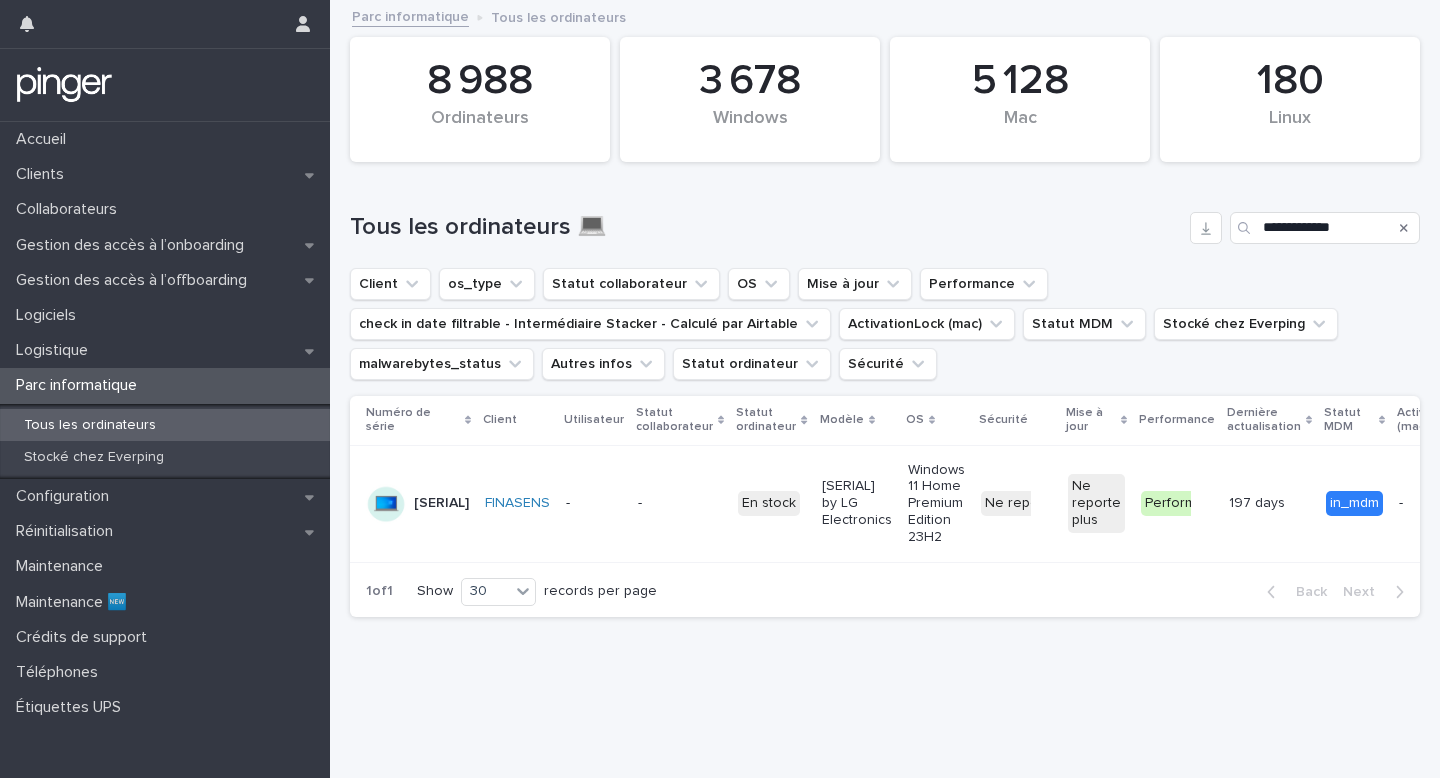 click on "[SERIAL] by LG Electronics" at bounding box center [857, 503] 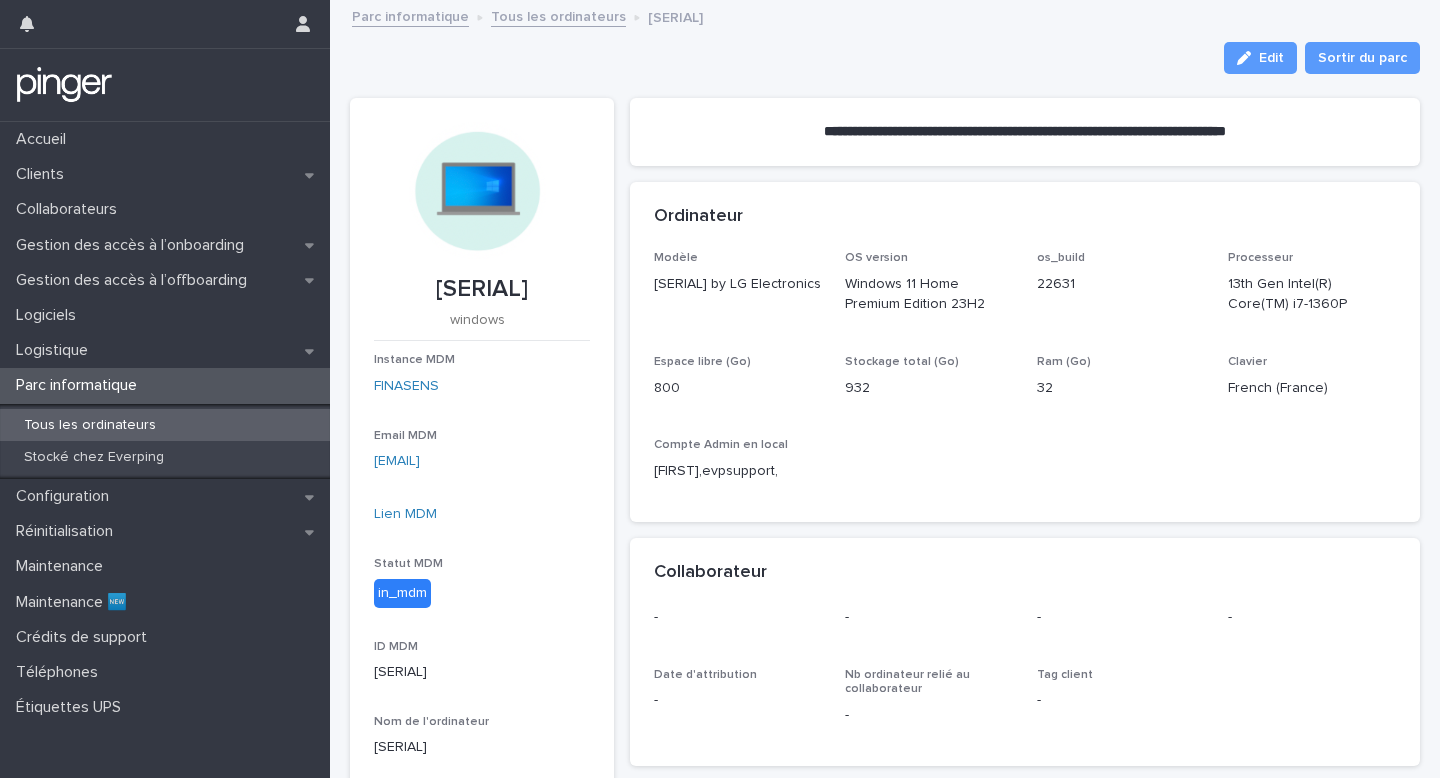 click on "[SERIAL]" at bounding box center (482, 289) 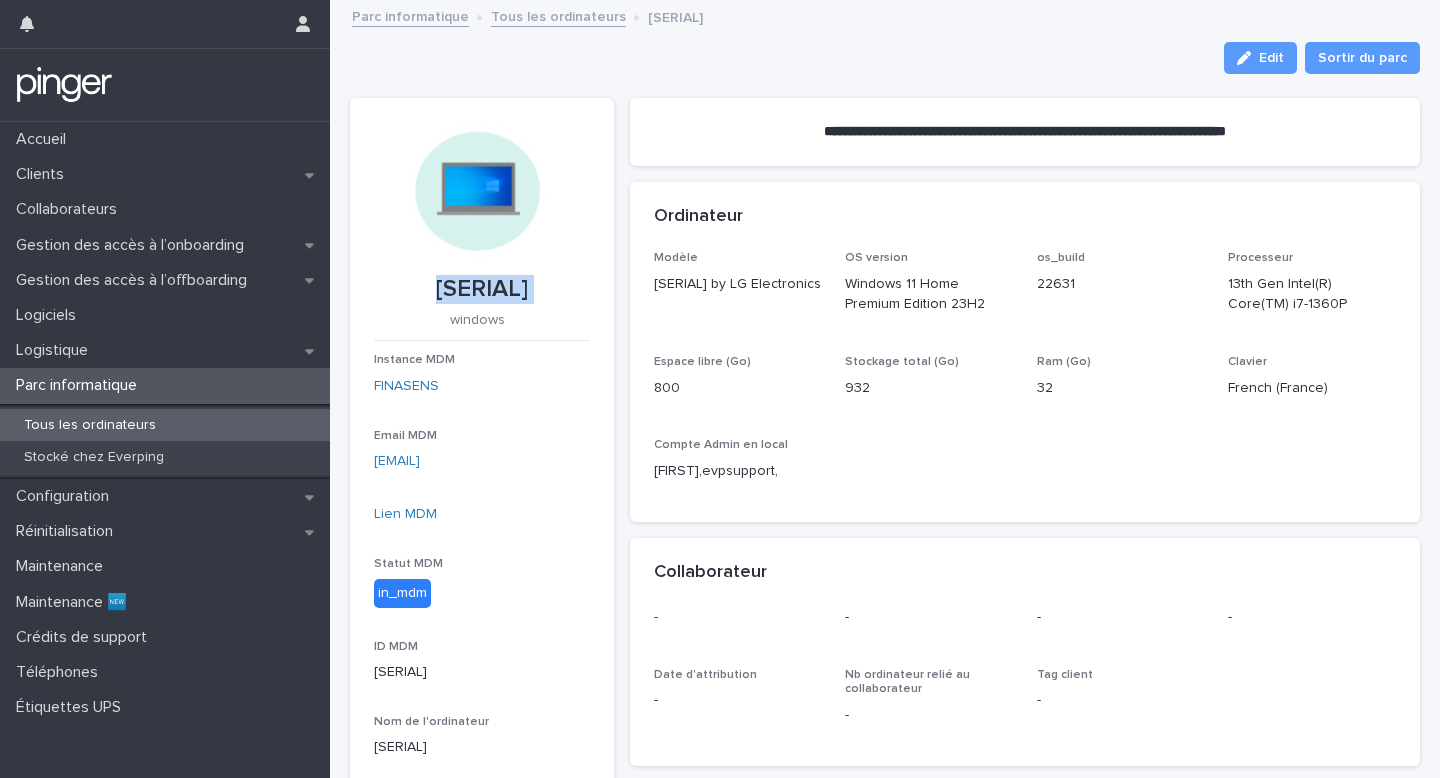 click on "[SERIAL]" at bounding box center (482, 289) 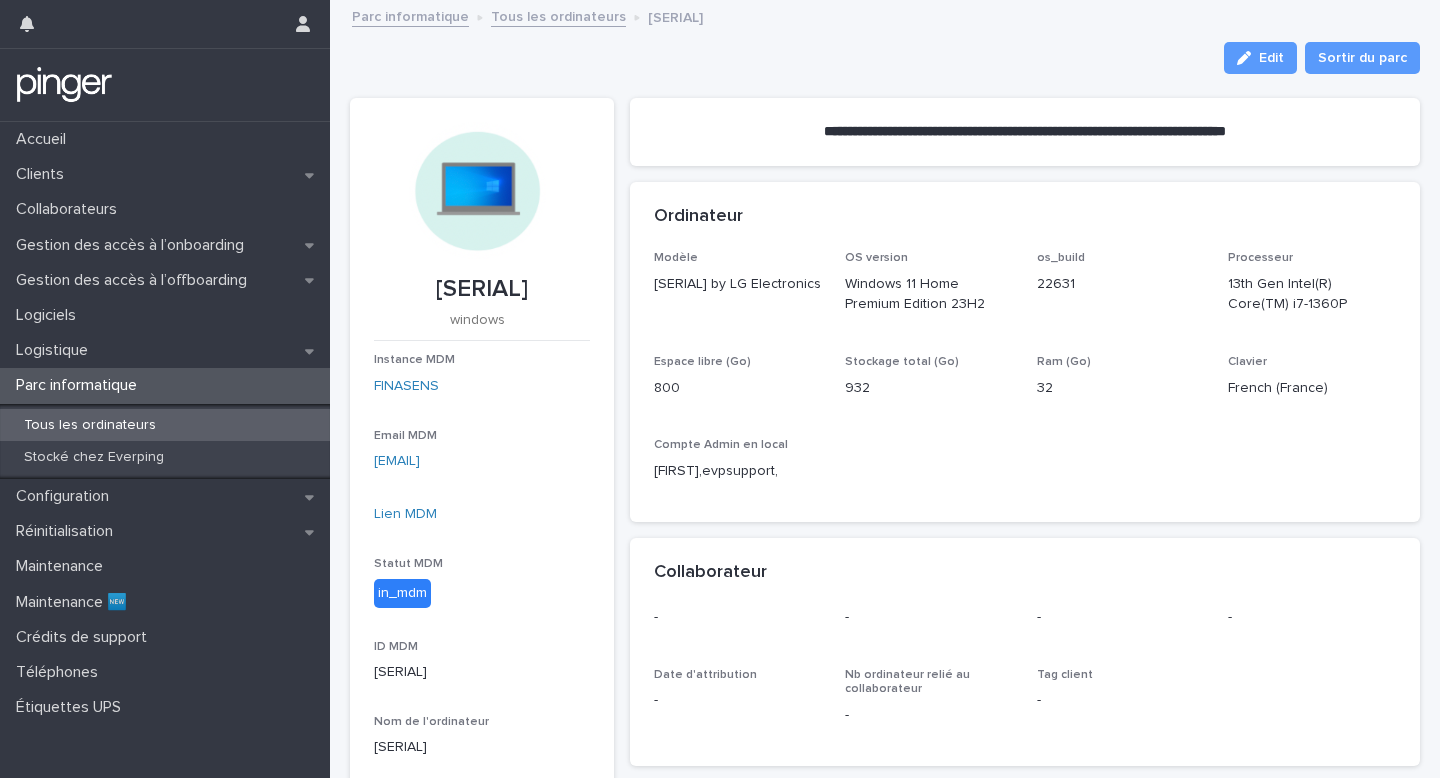 click on "Lien MDM" at bounding box center [482, 522] 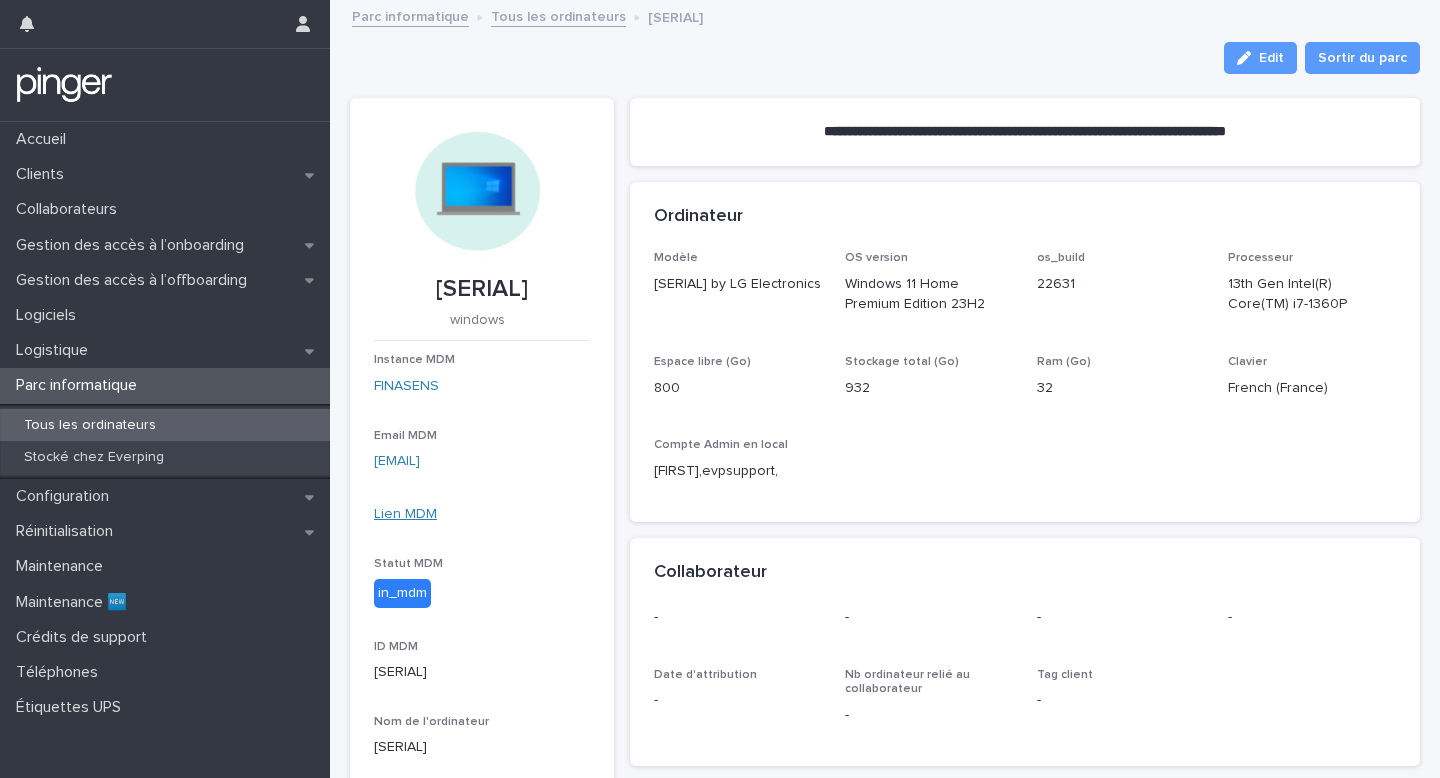 click on "Lien MDM" at bounding box center (405, 514) 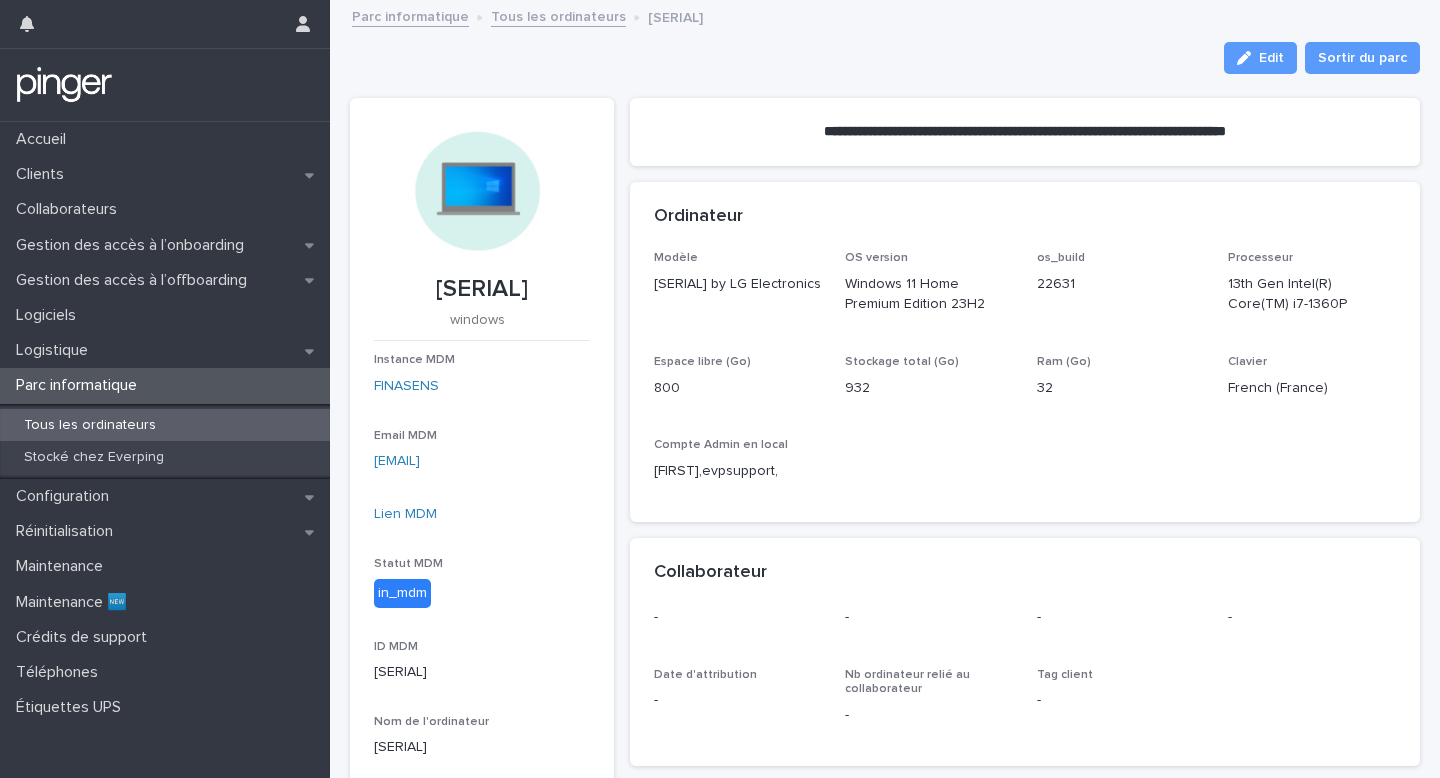 click on "Tous les ordinateurs" at bounding box center [165, 425] 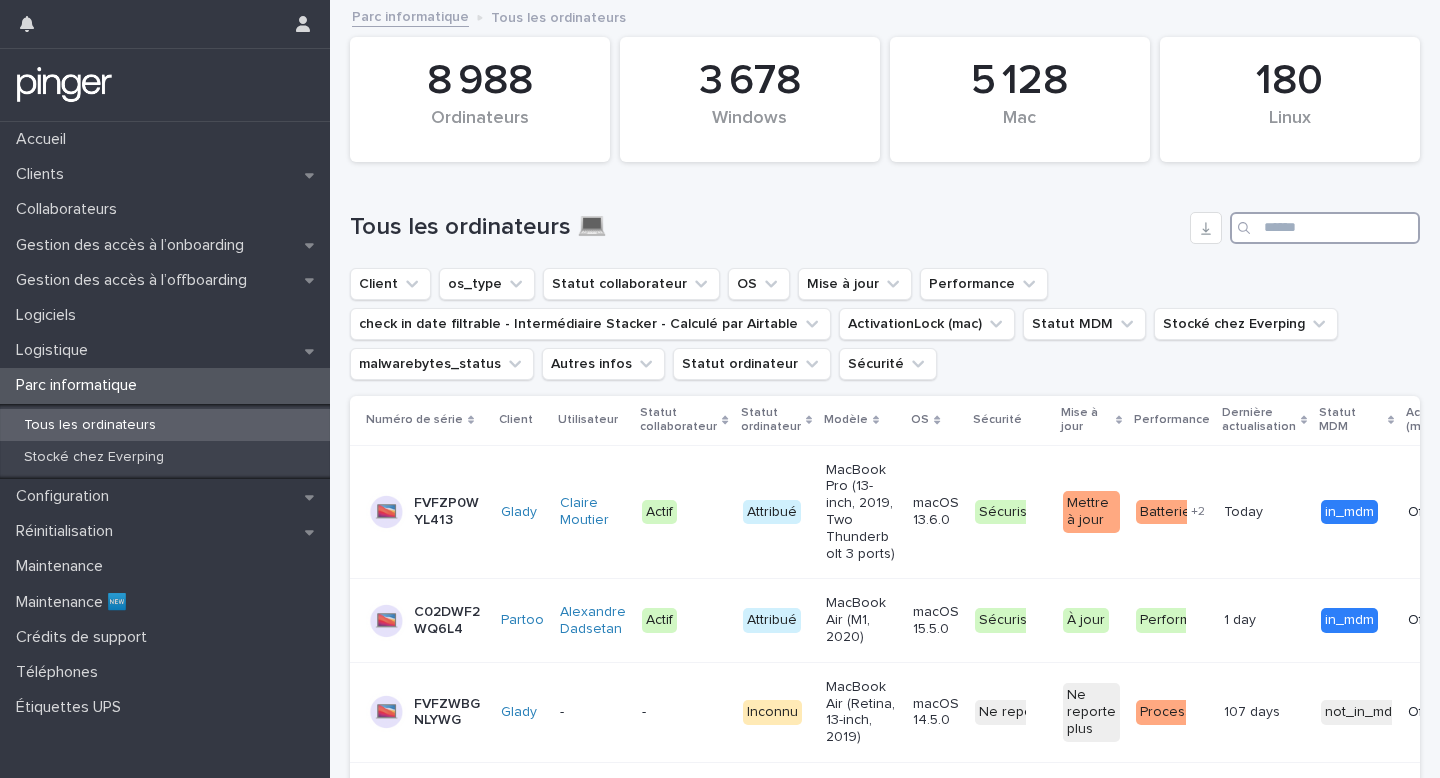 click at bounding box center [1325, 228] 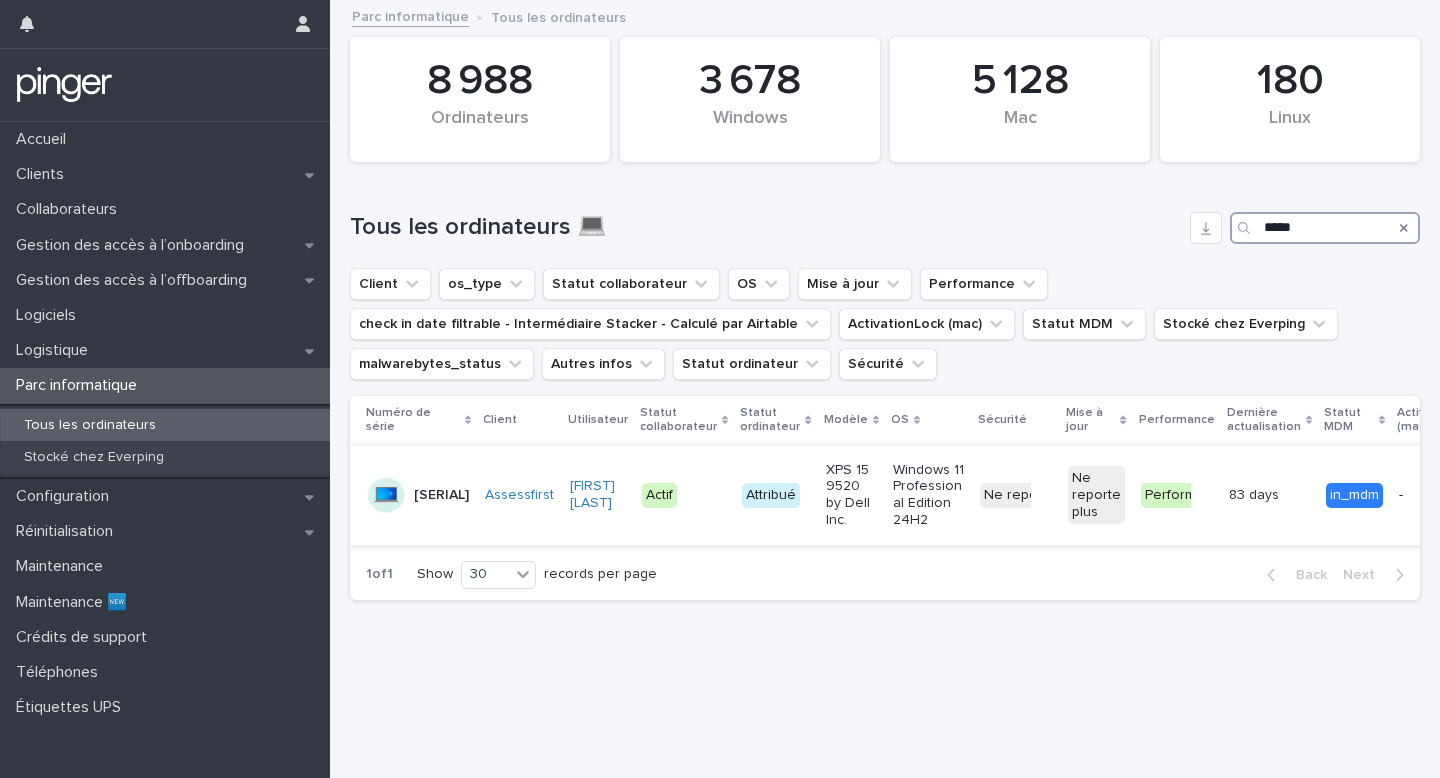 type on "*****" 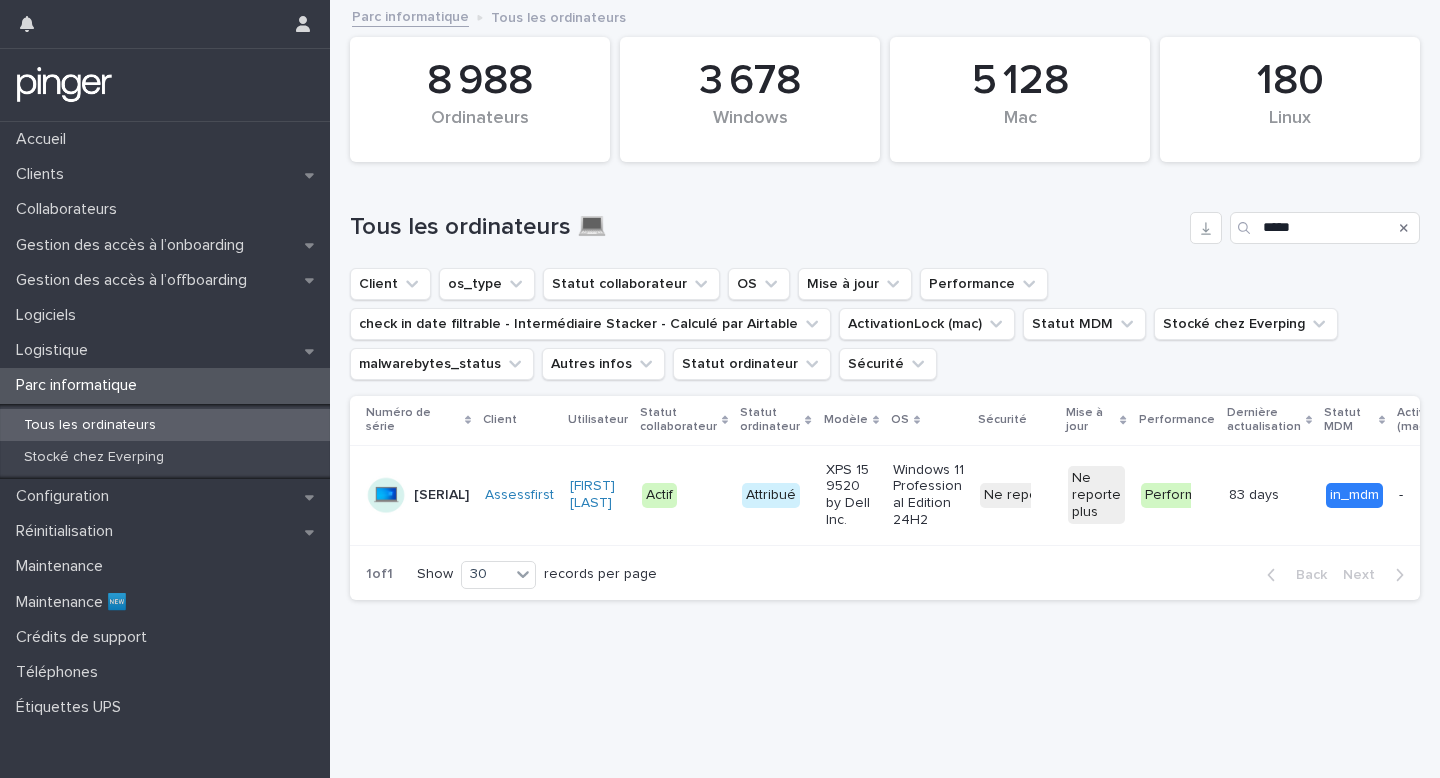 click on "Windows 11 Professional Edition 24H2" at bounding box center (928, 495) 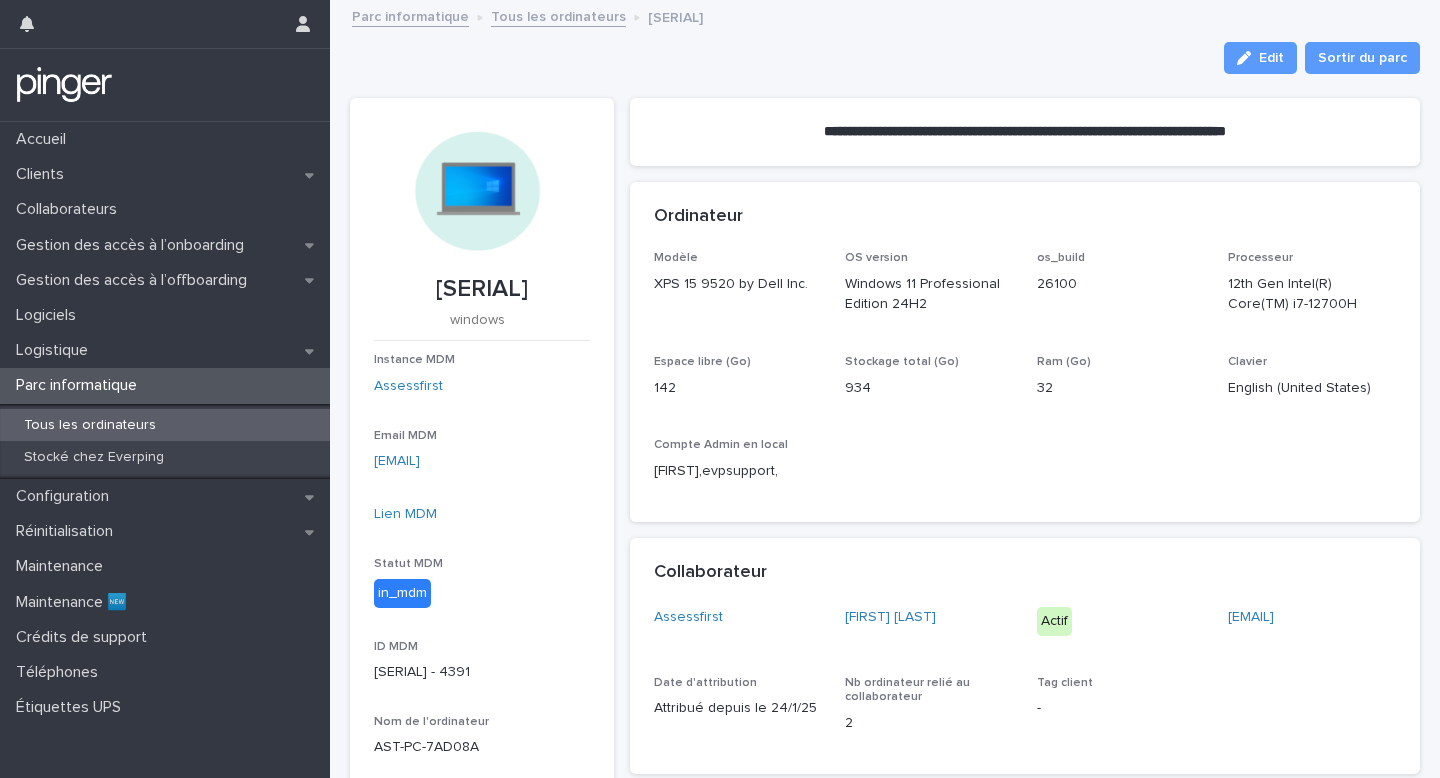 click on "[SERIAL]" at bounding box center (482, 289) 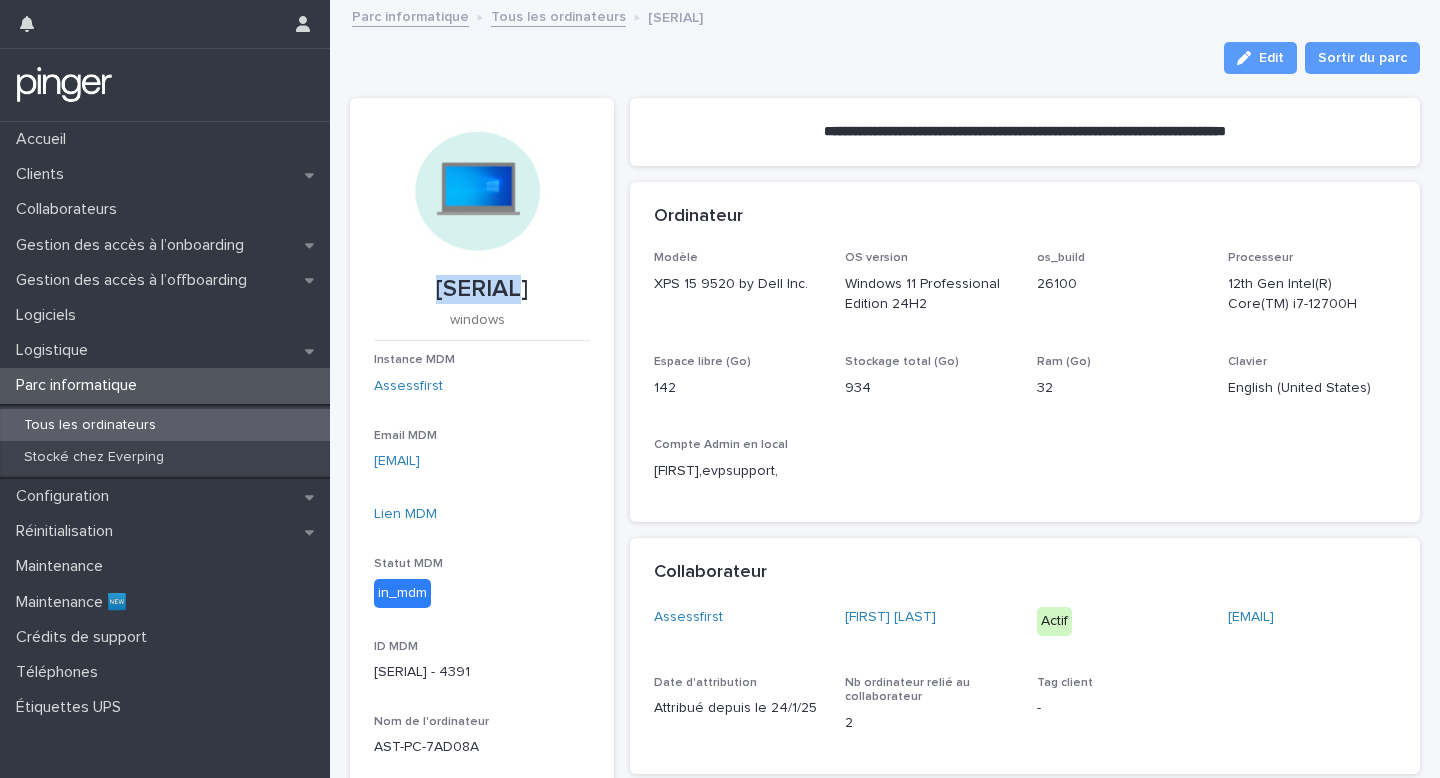 click on "[SERIAL]" at bounding box center [482, 289] 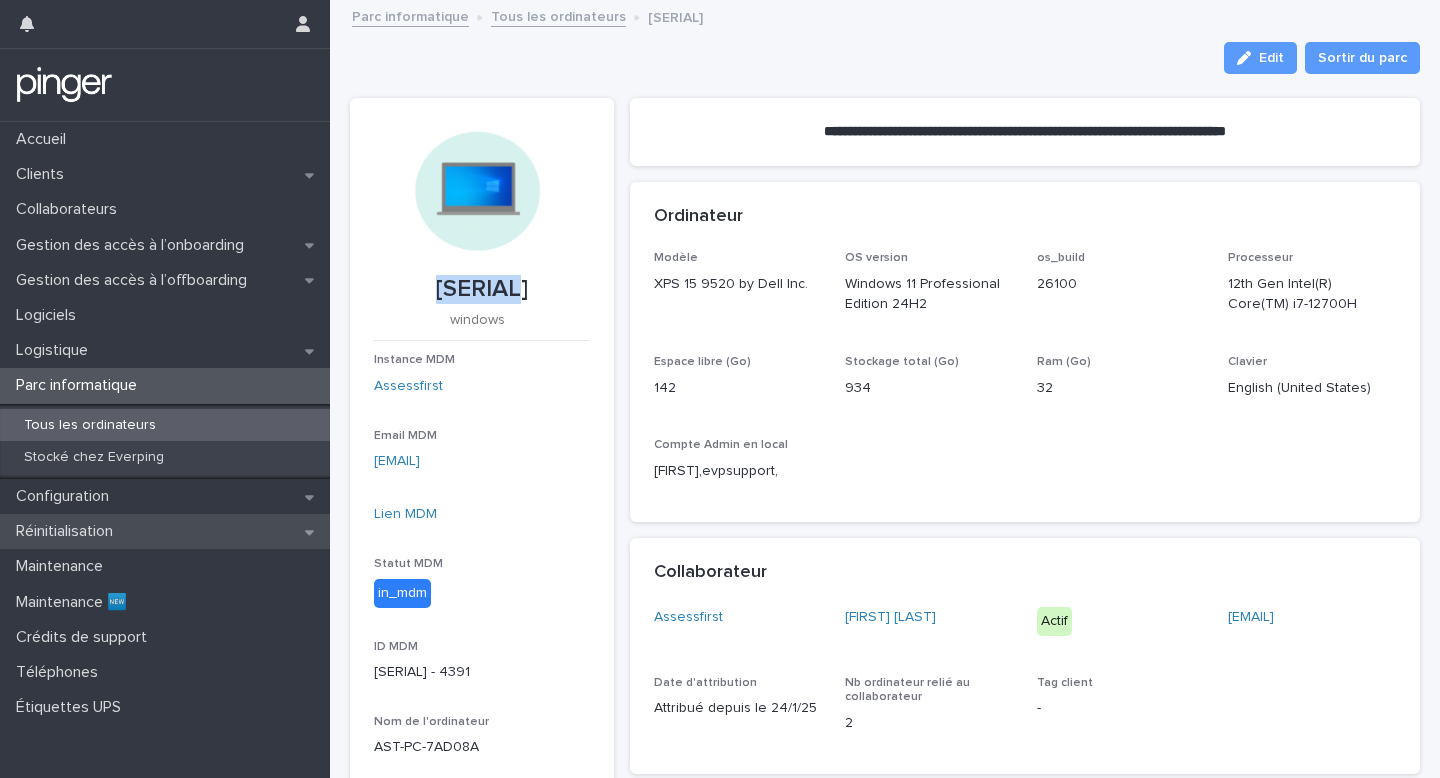 click on "Réinitialisation" at bounding box center (165, 531) 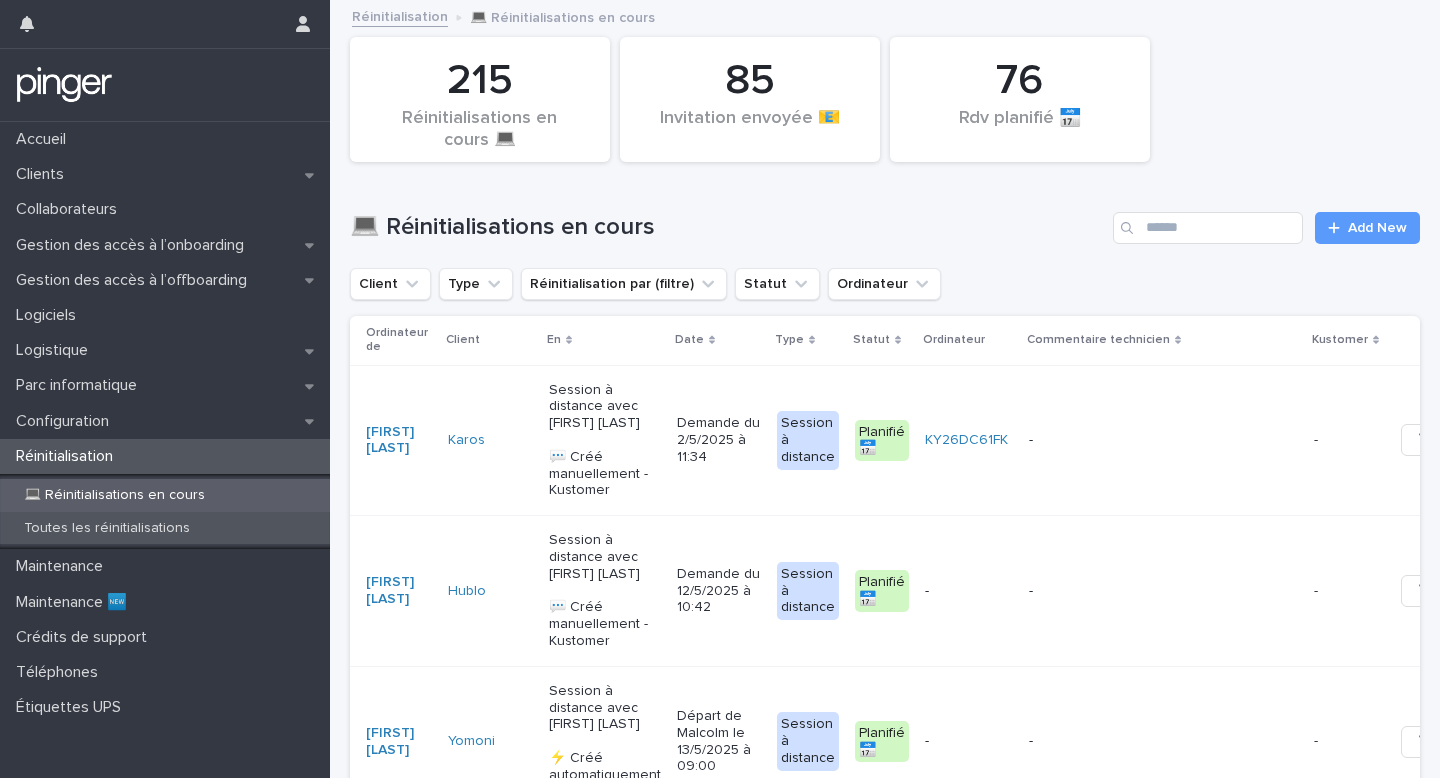 click on "Toutes les réinitialisations" at bounding box center [165, 528] 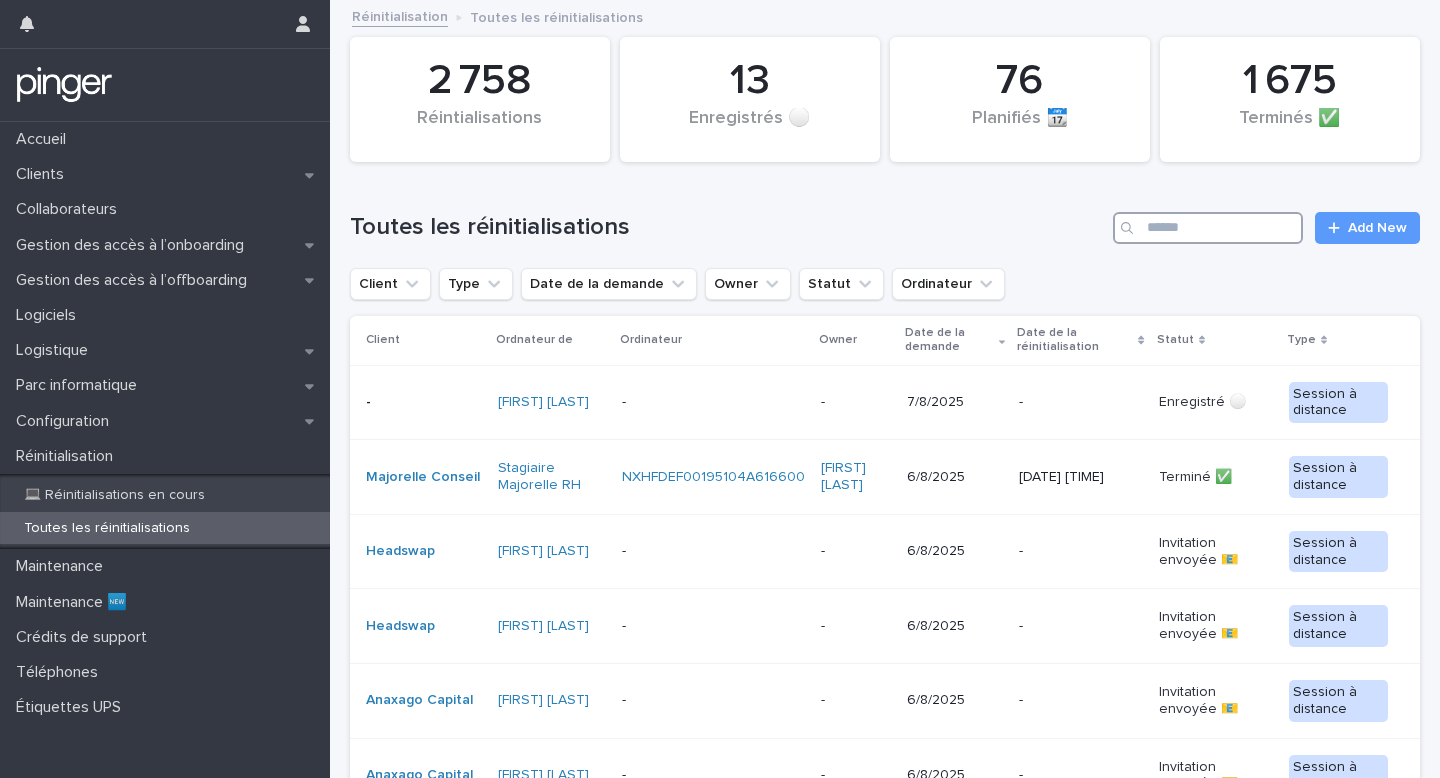 click at bounding box center [1208, 228] 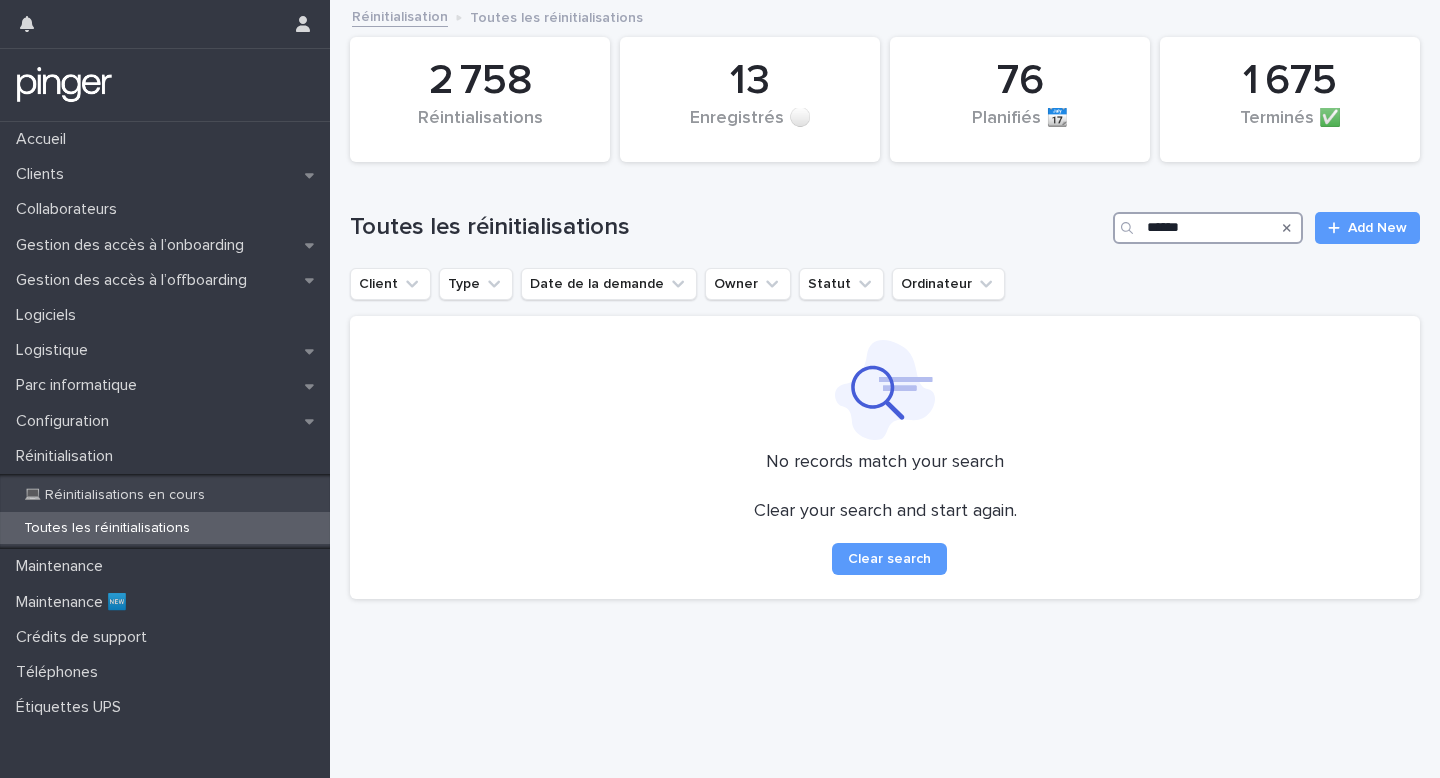 click on "******" at bounding box center [1208, 228] 